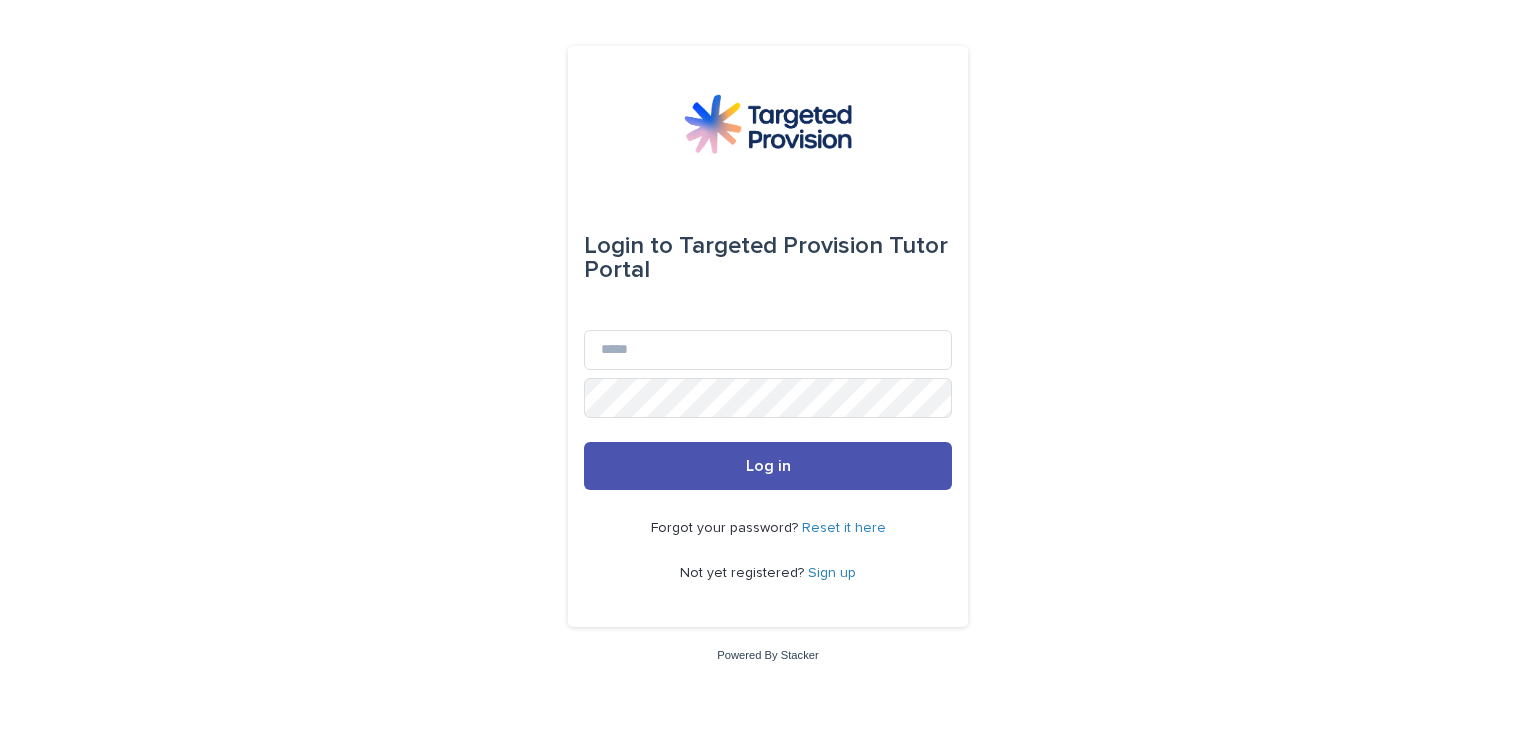 scroll, scrollTop: 0, scrollLeft: 0, axis: both 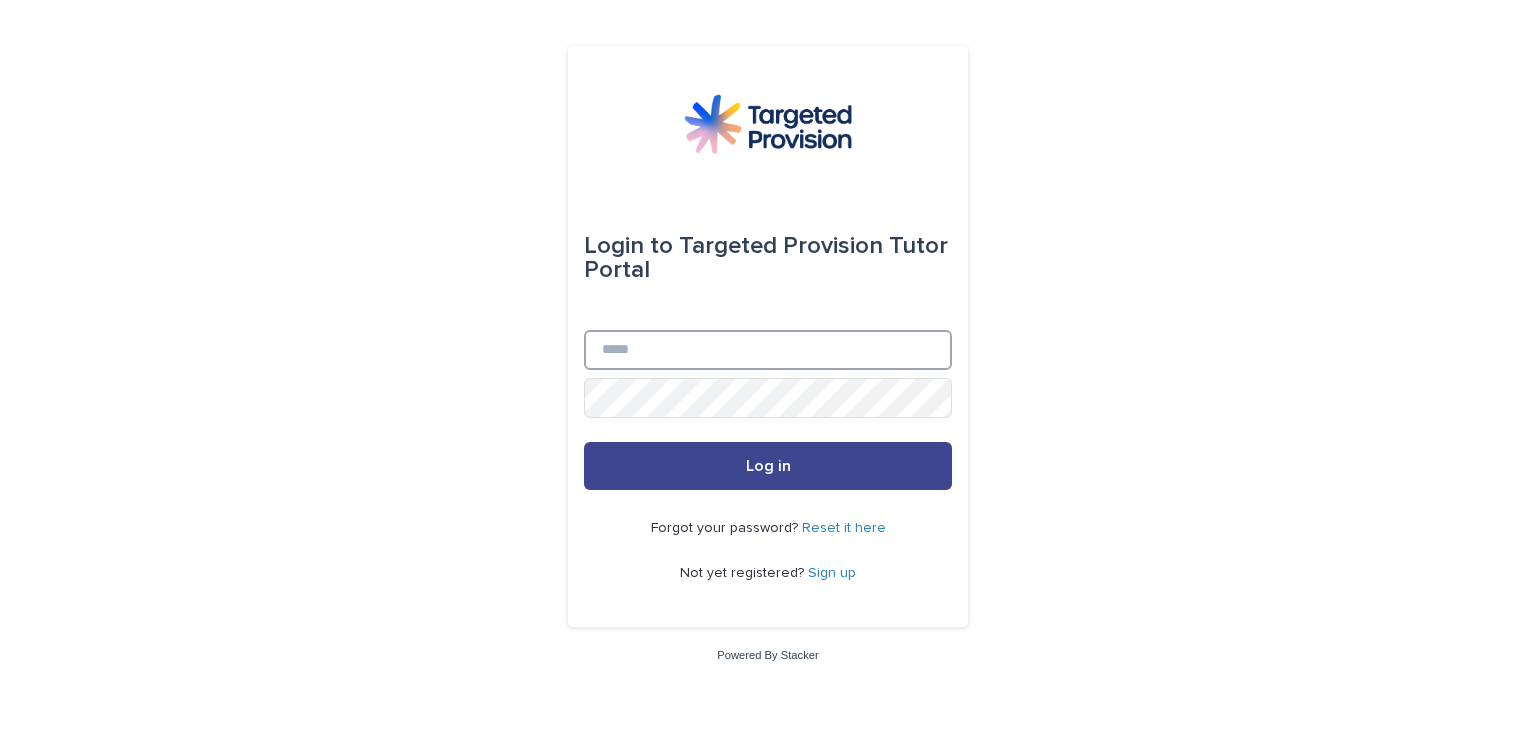 type on "**********" 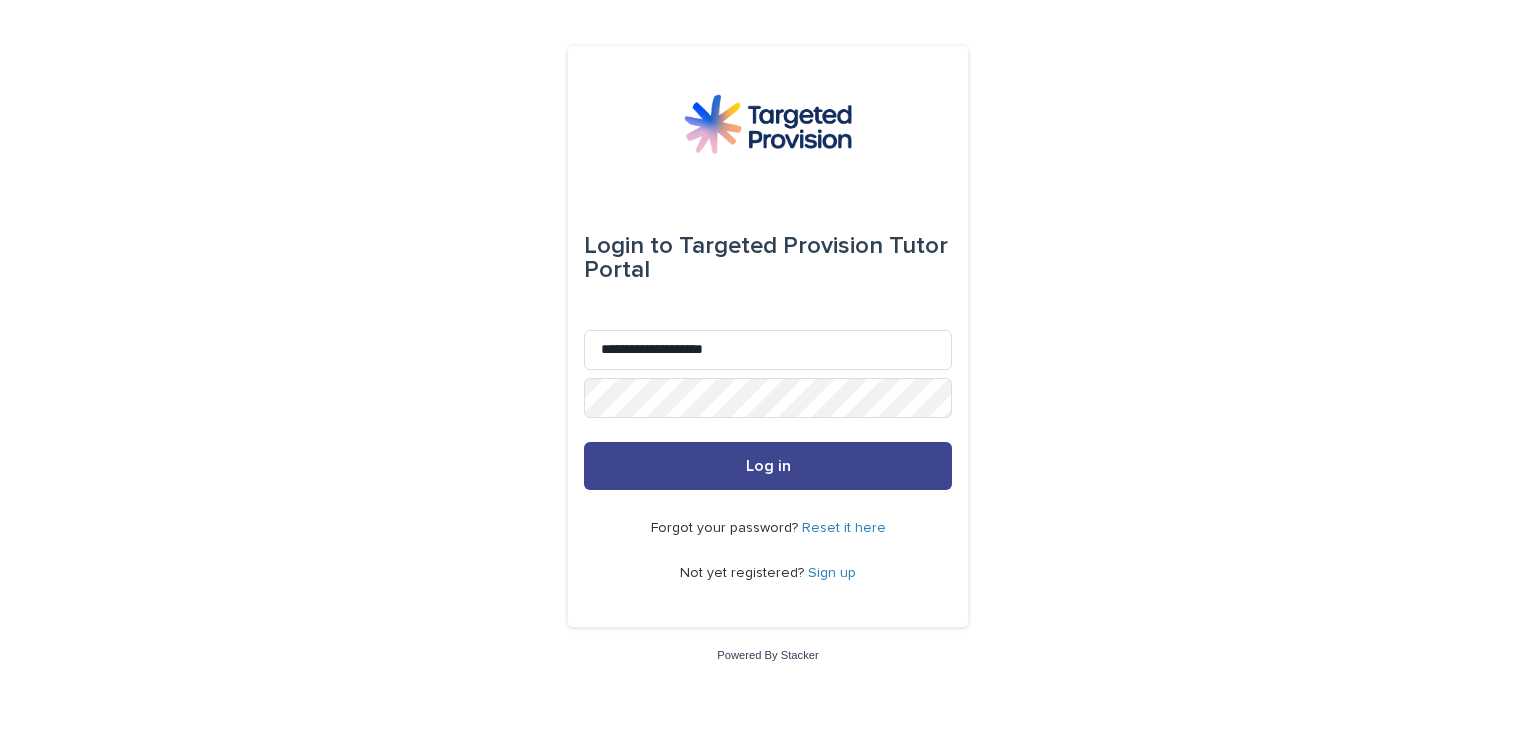 click on "Log in" at bounding box center (768, 466) 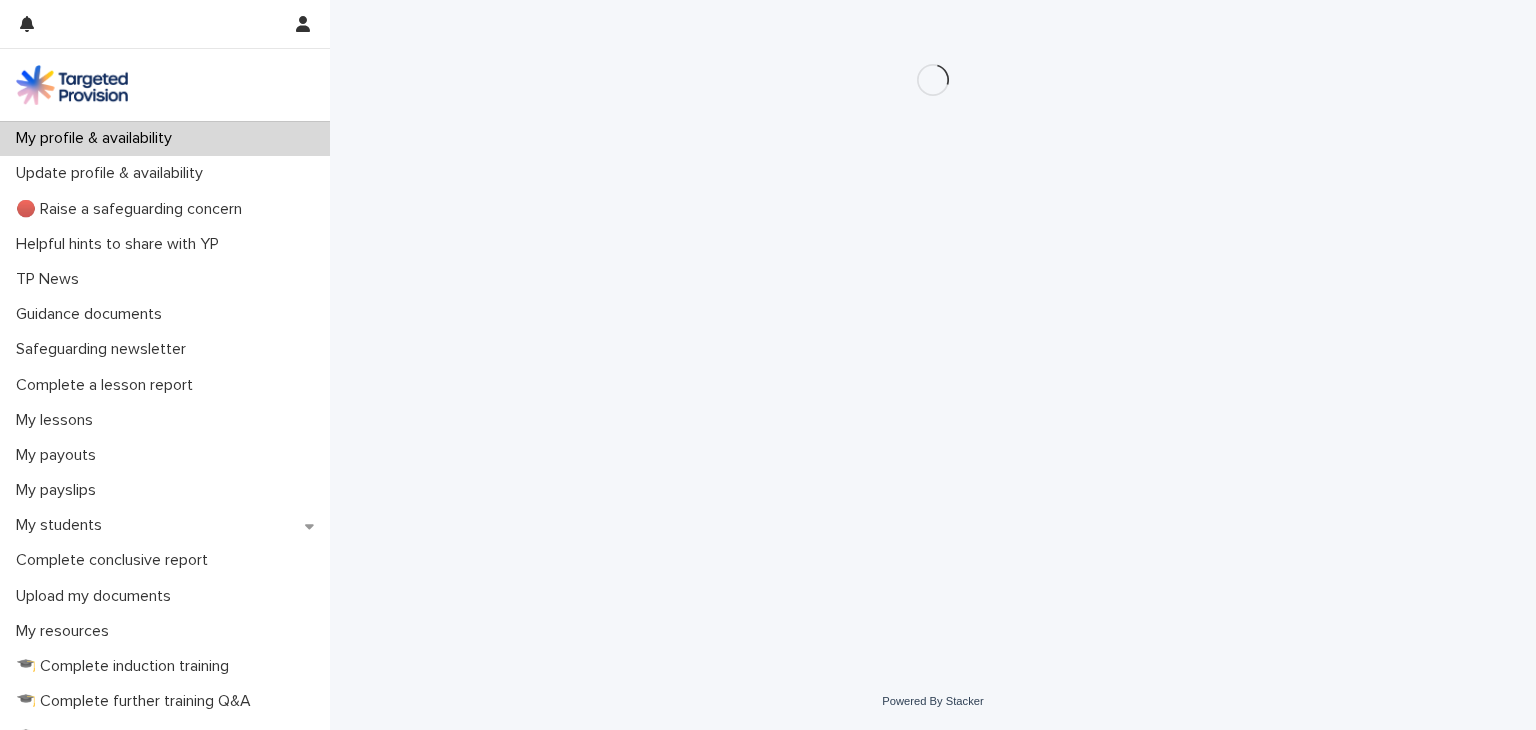 scroll, scrollTop: 0, scrollLeft: 0, axis: both 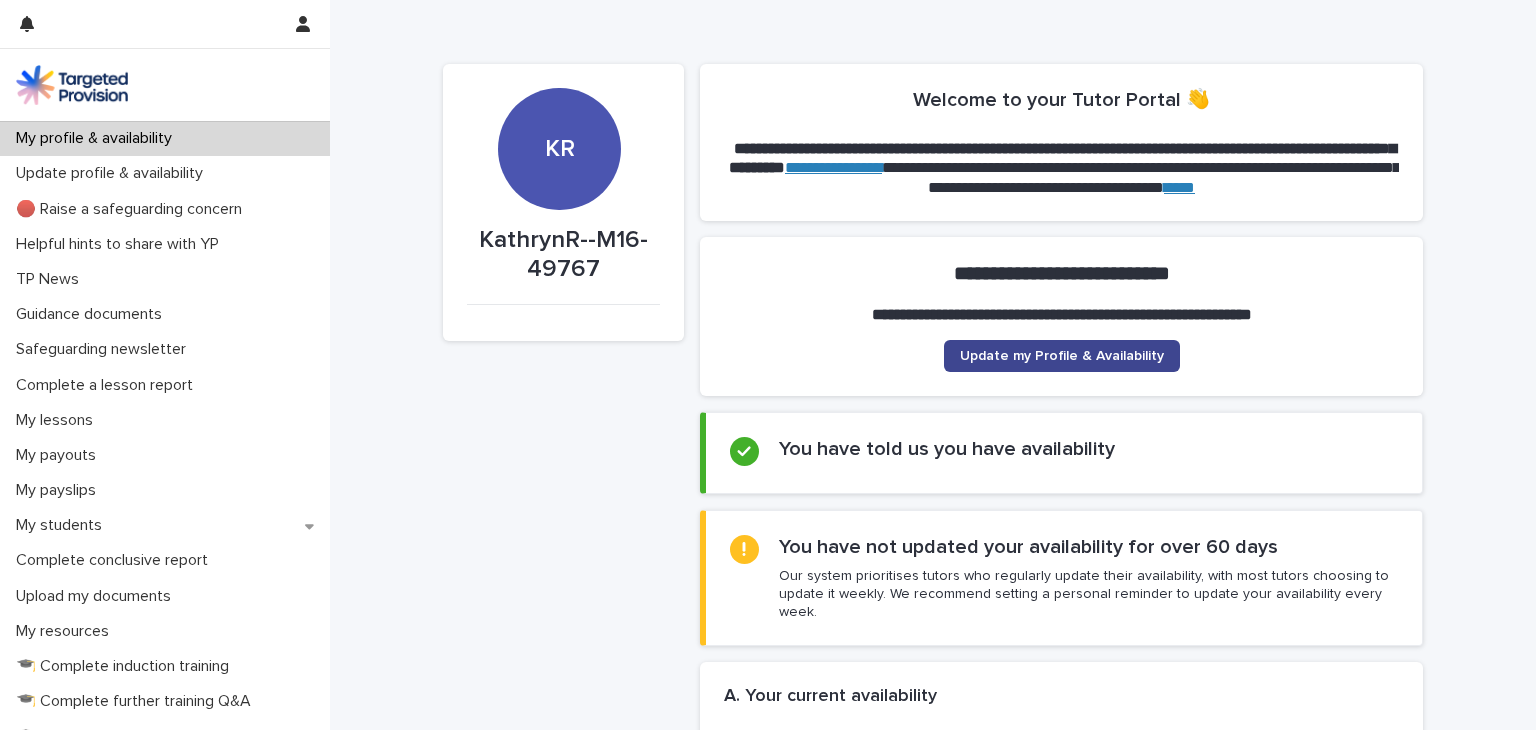 click on "Update my Profile & Availability" 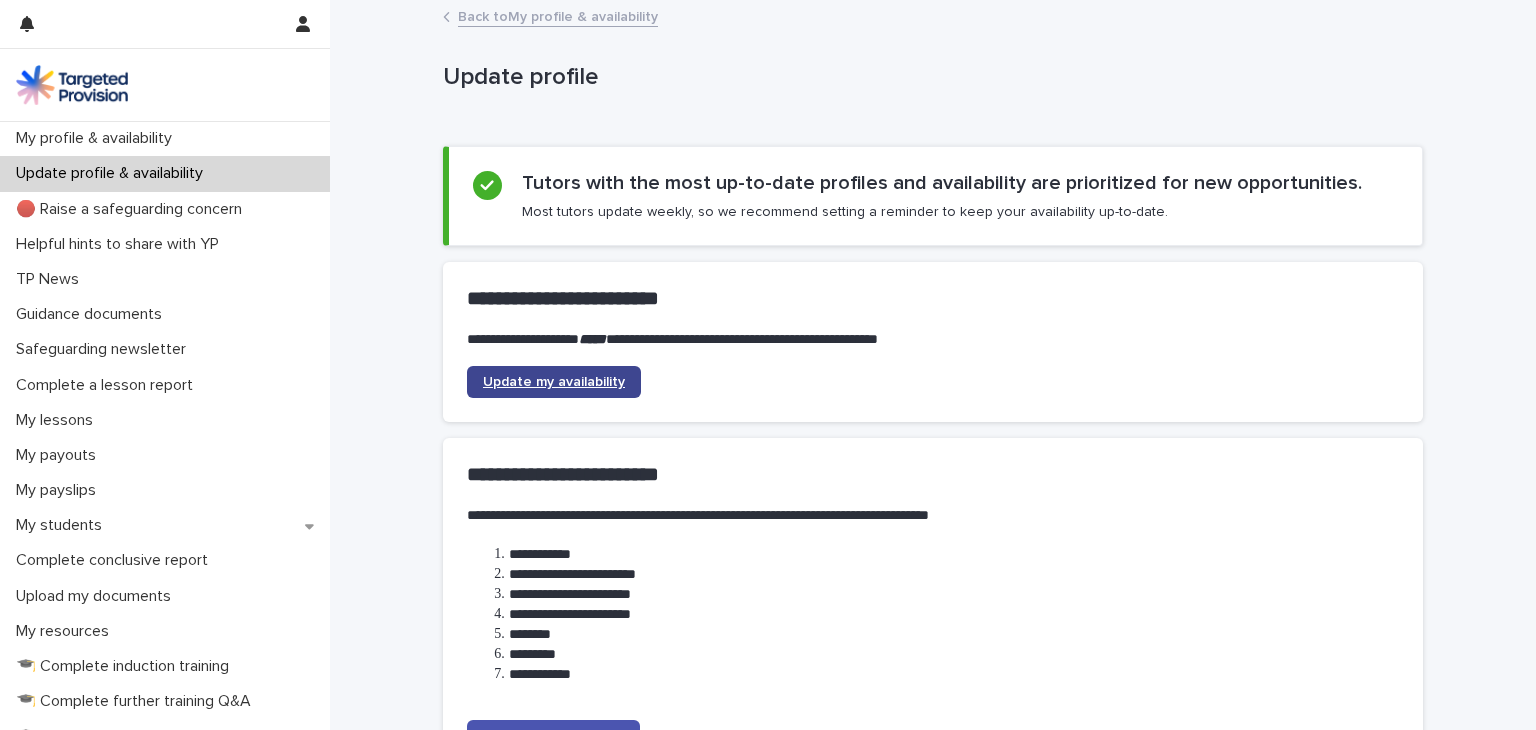 click on "Update my availability" at bounding box center [554, 382] 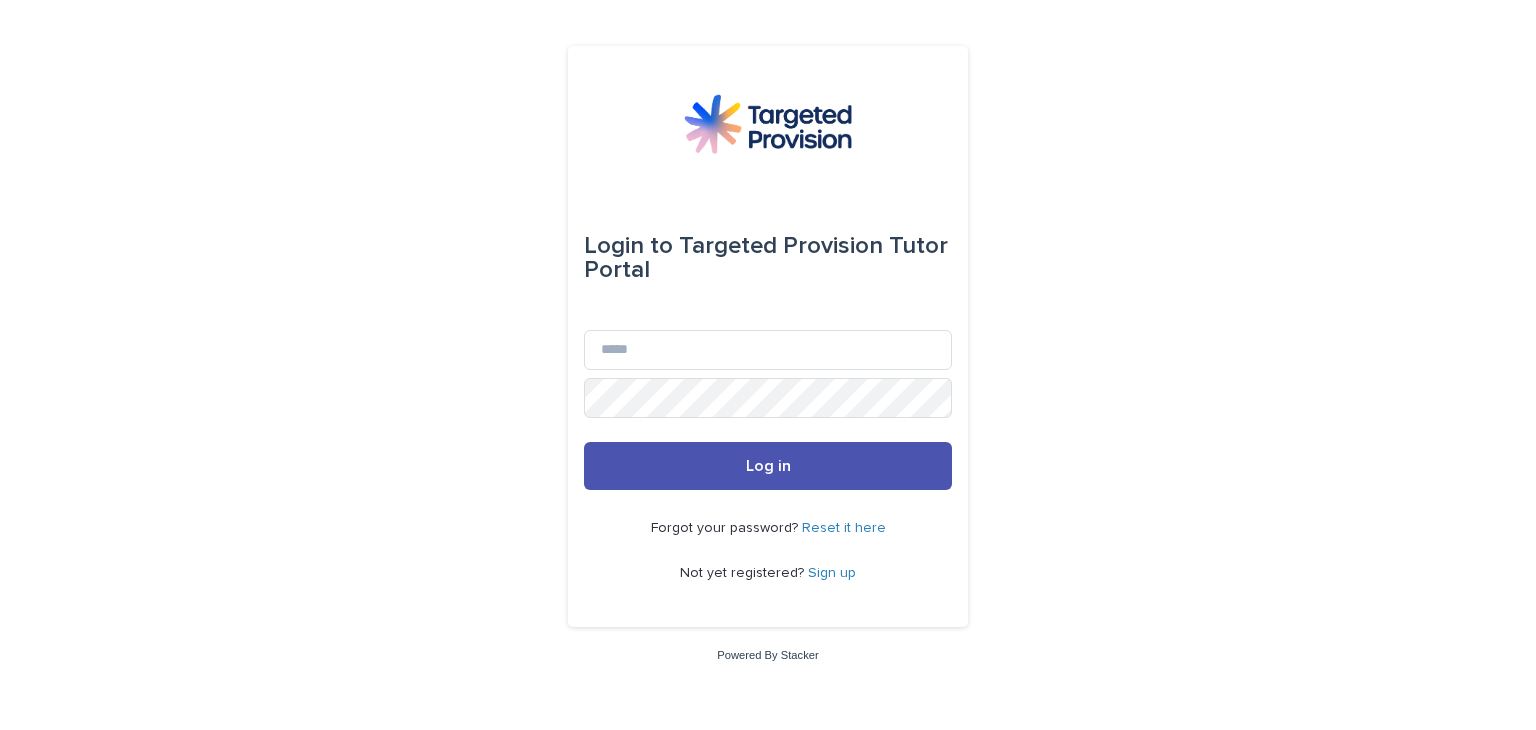 scroll, scrollTop: 0, scrollLeft: 0, axis: both 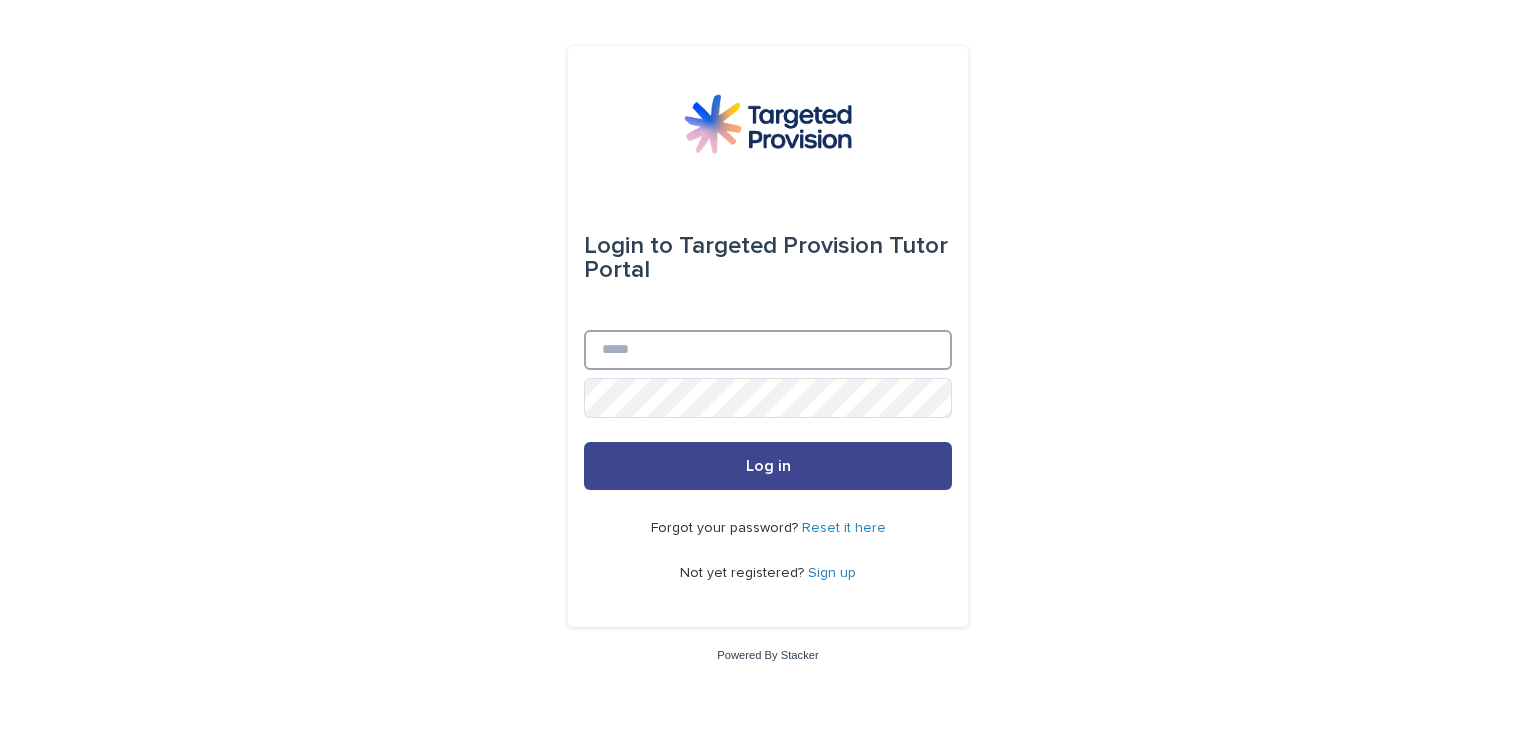 type on "**********" 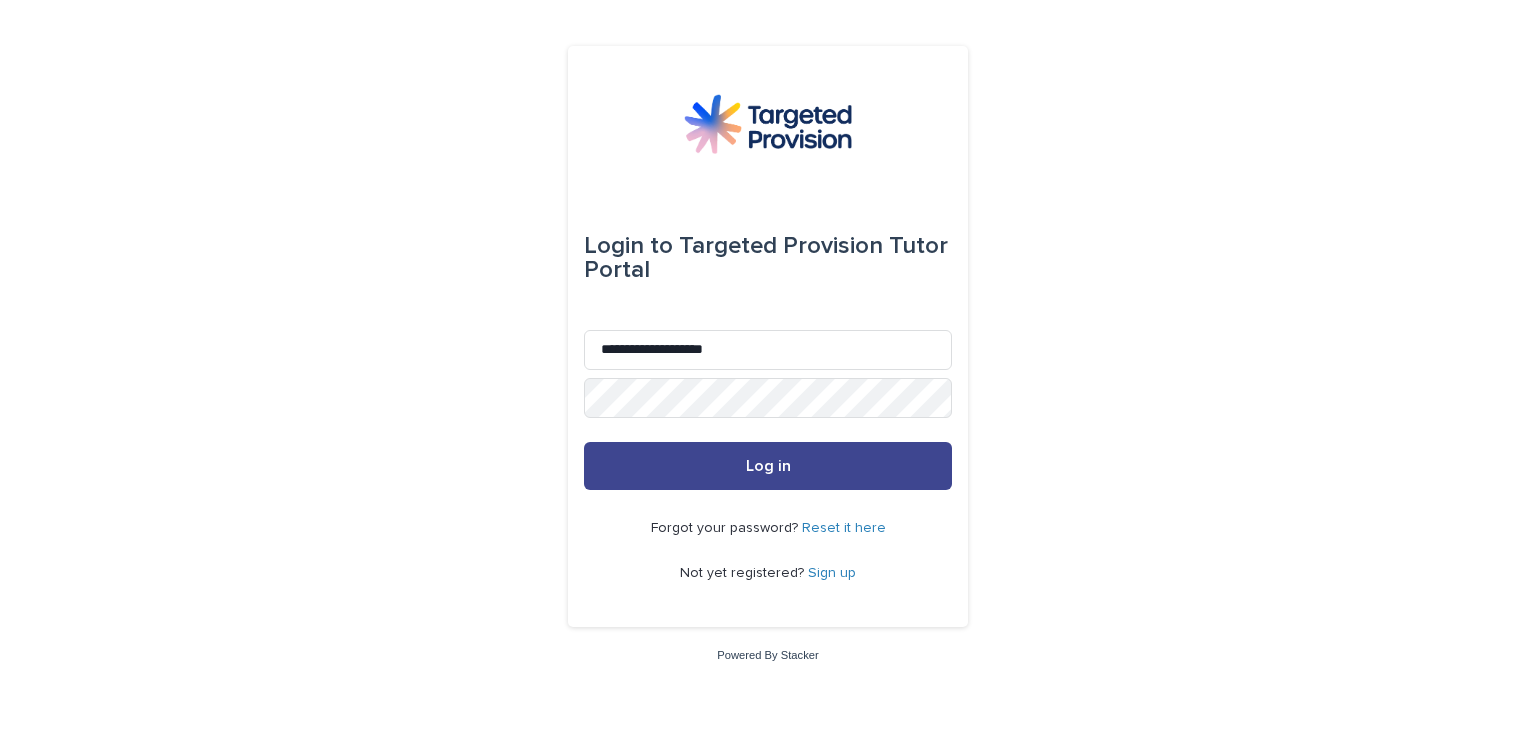 click on "Log in" at bounding box center (768, 466) 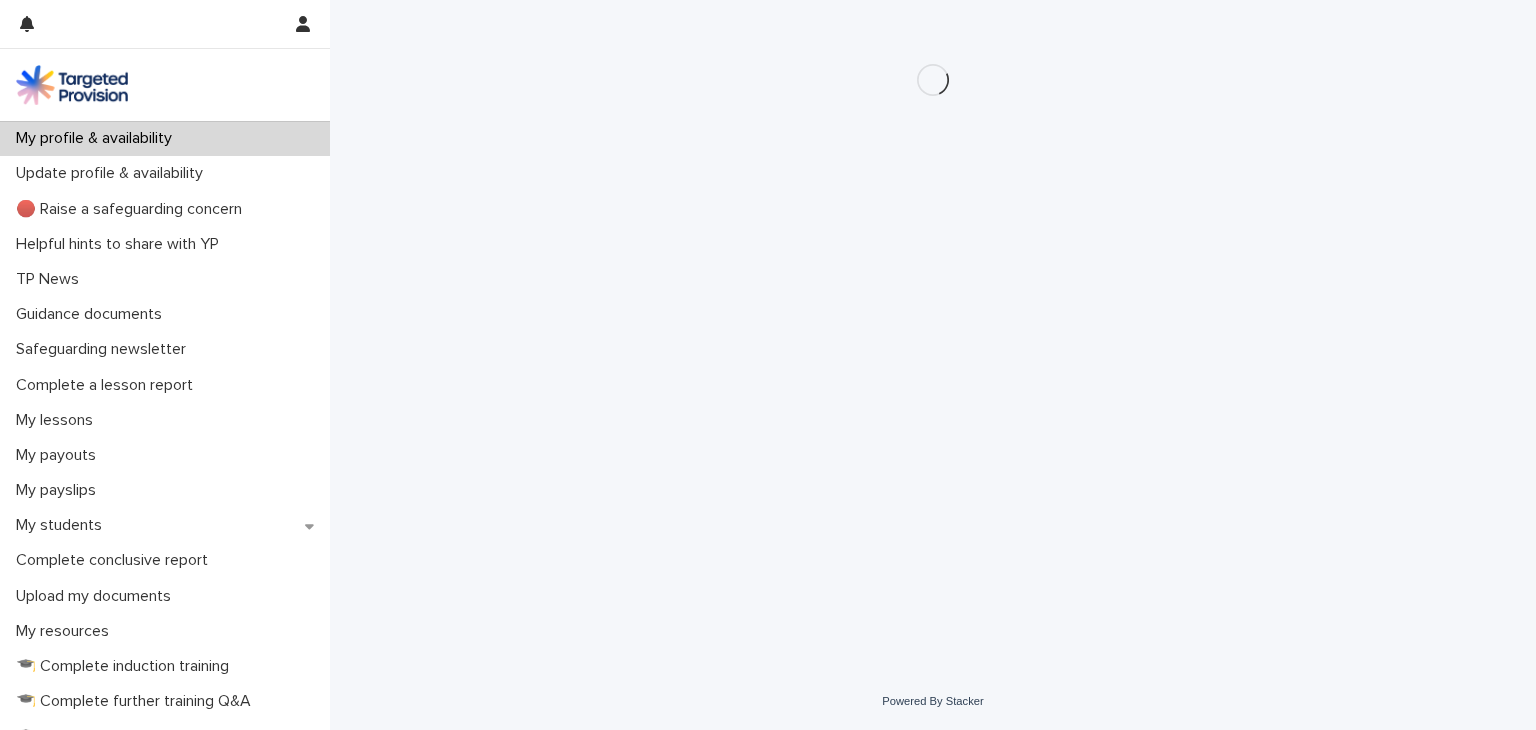 scroll, scrollTop: 0, scrollLeft: 0, axis: both 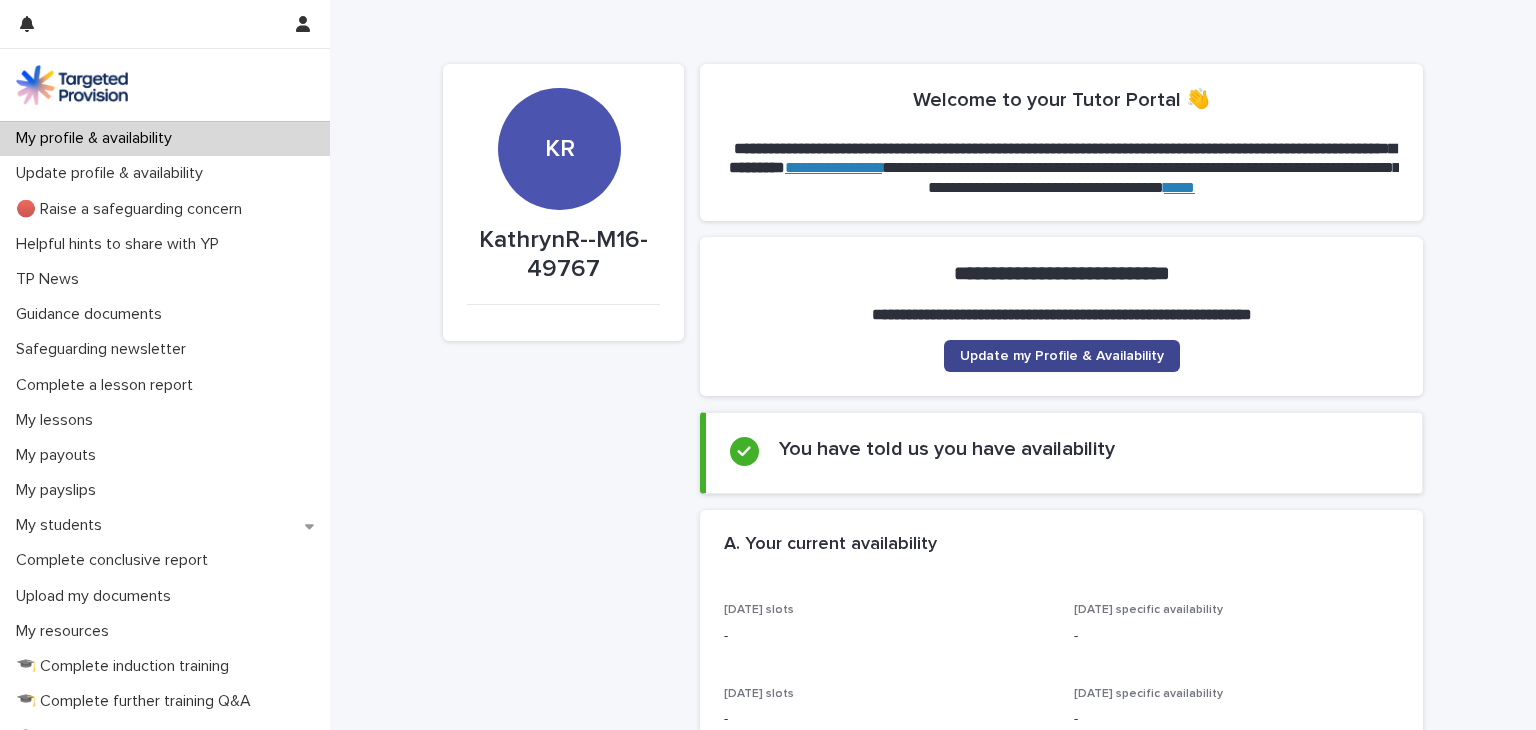 click on "Update my Profile & Availability" at bounding box center [1062, 356] 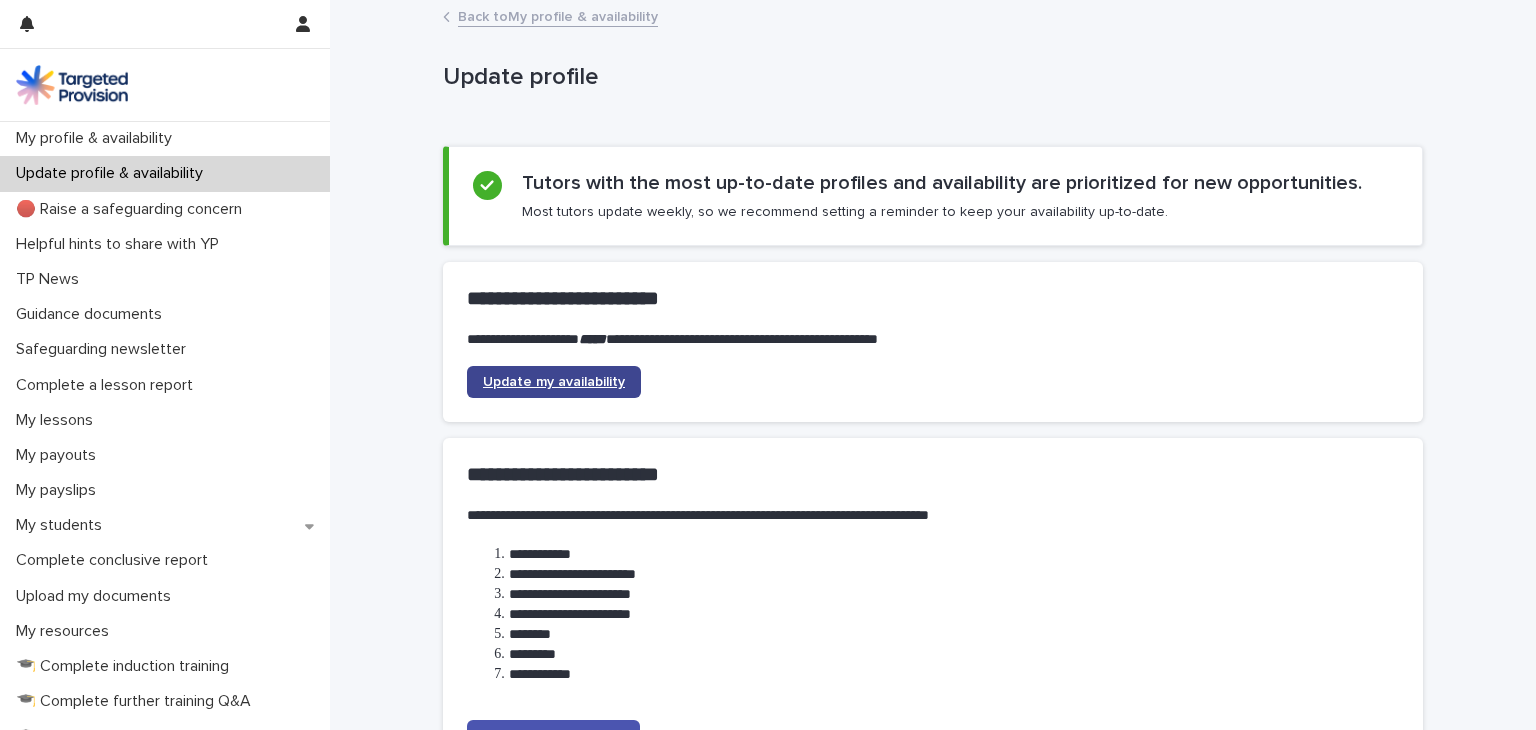 click on "Update my availability" 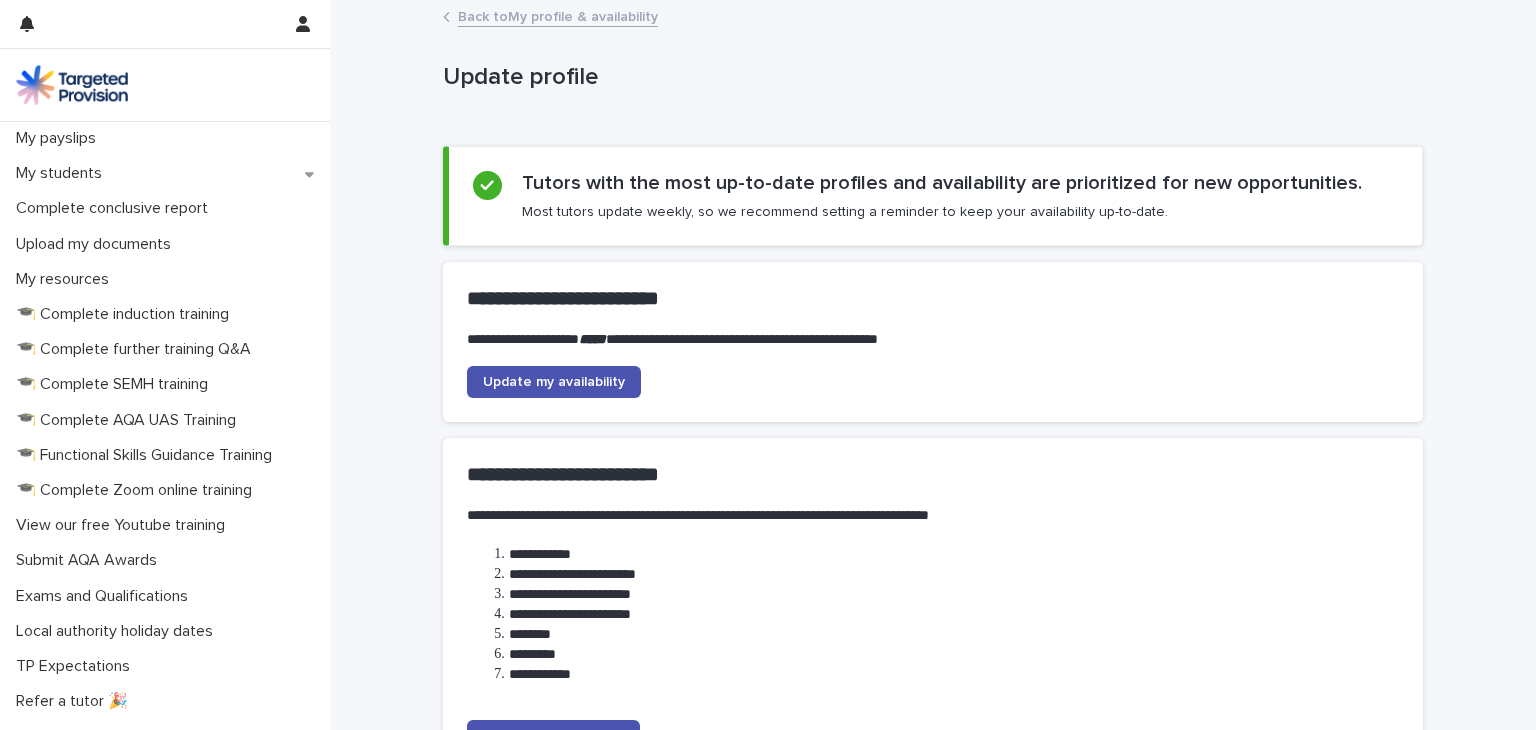 scroll, scrollTop: 412, scrollLeft: 0, axis: vertical 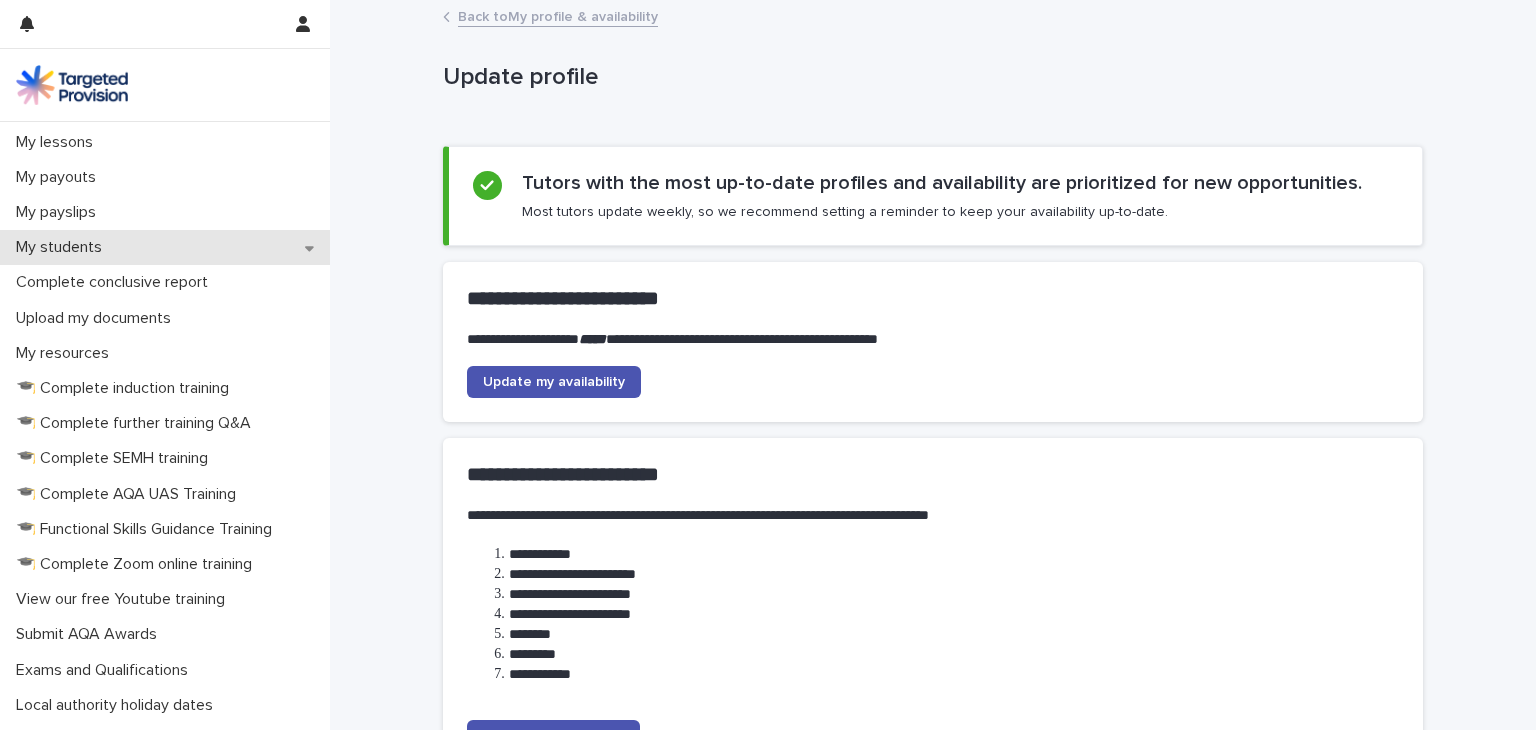 click 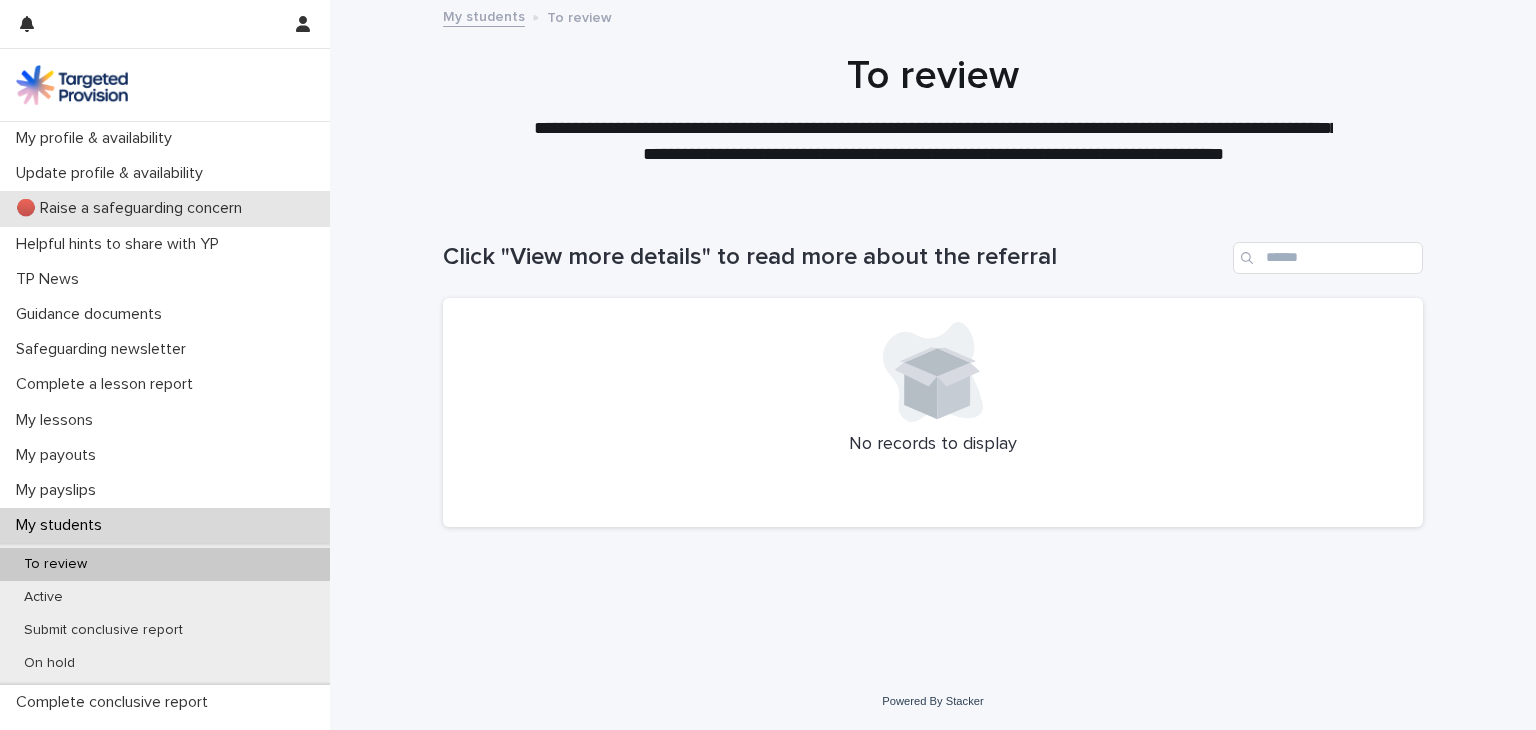 click on "🔴 Raise a safeguarding concern" at bounding box center [133, 208] 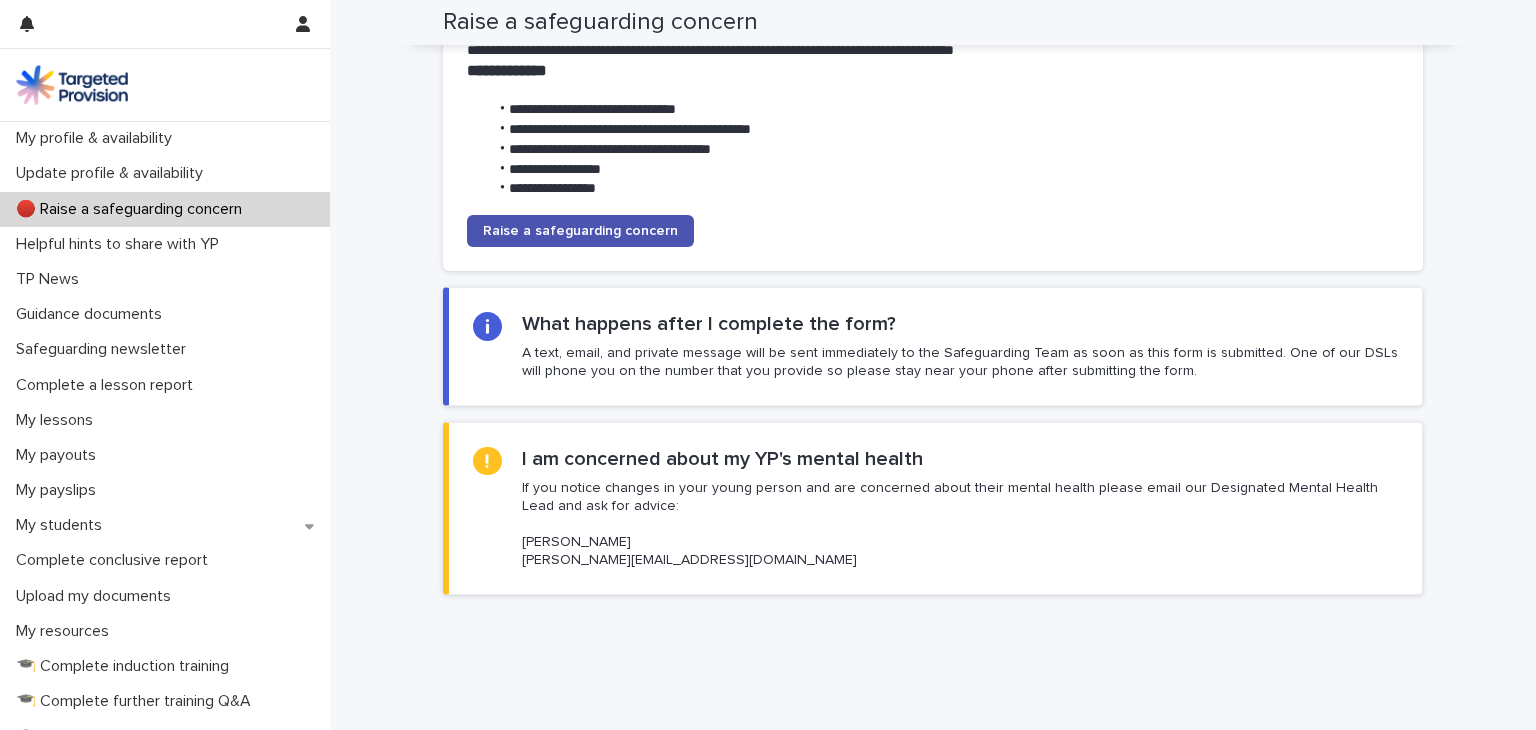 scroll, scrollTop: 220, scrollLeft: 0, axis: vertical 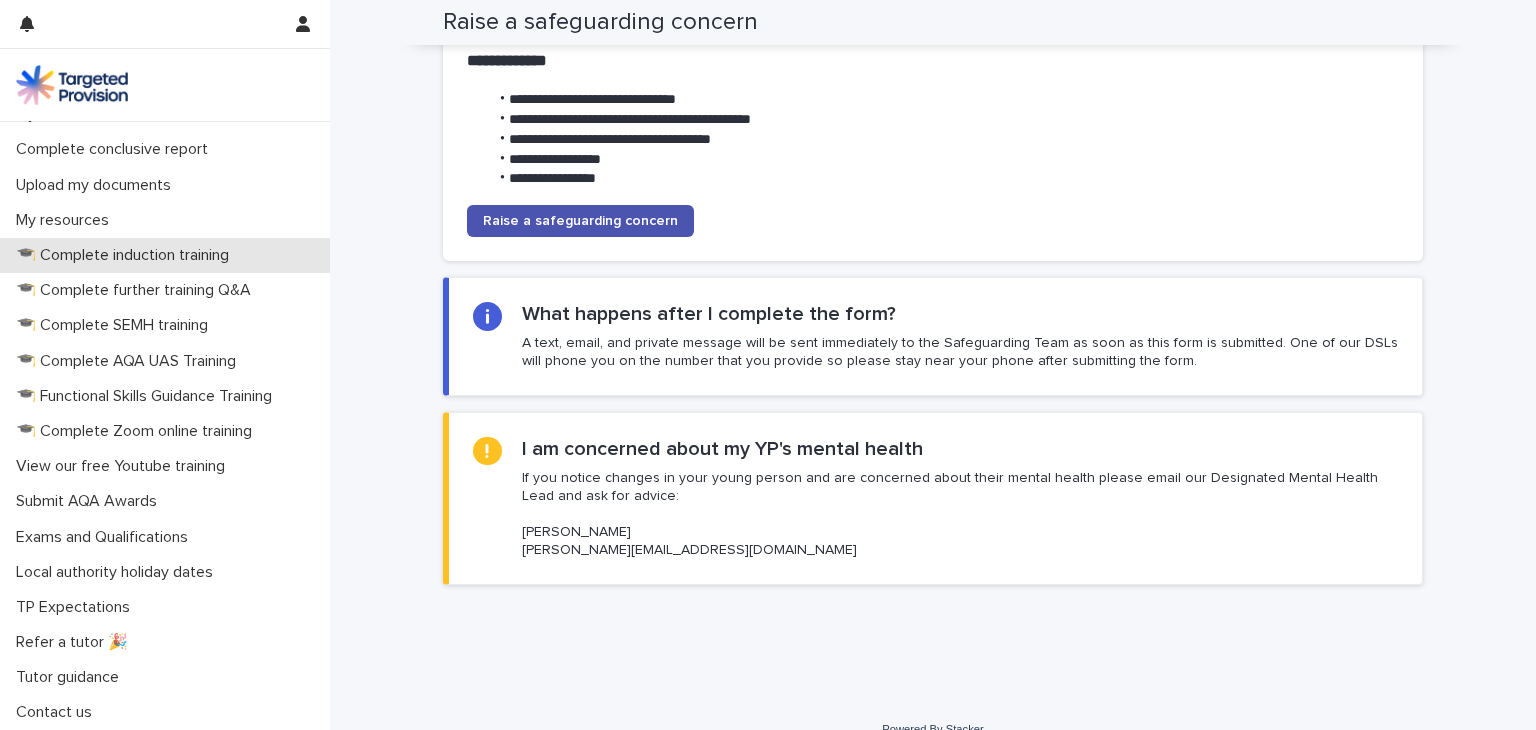 click on "🎓 Complete induction training" at bounding box center [126, 255] 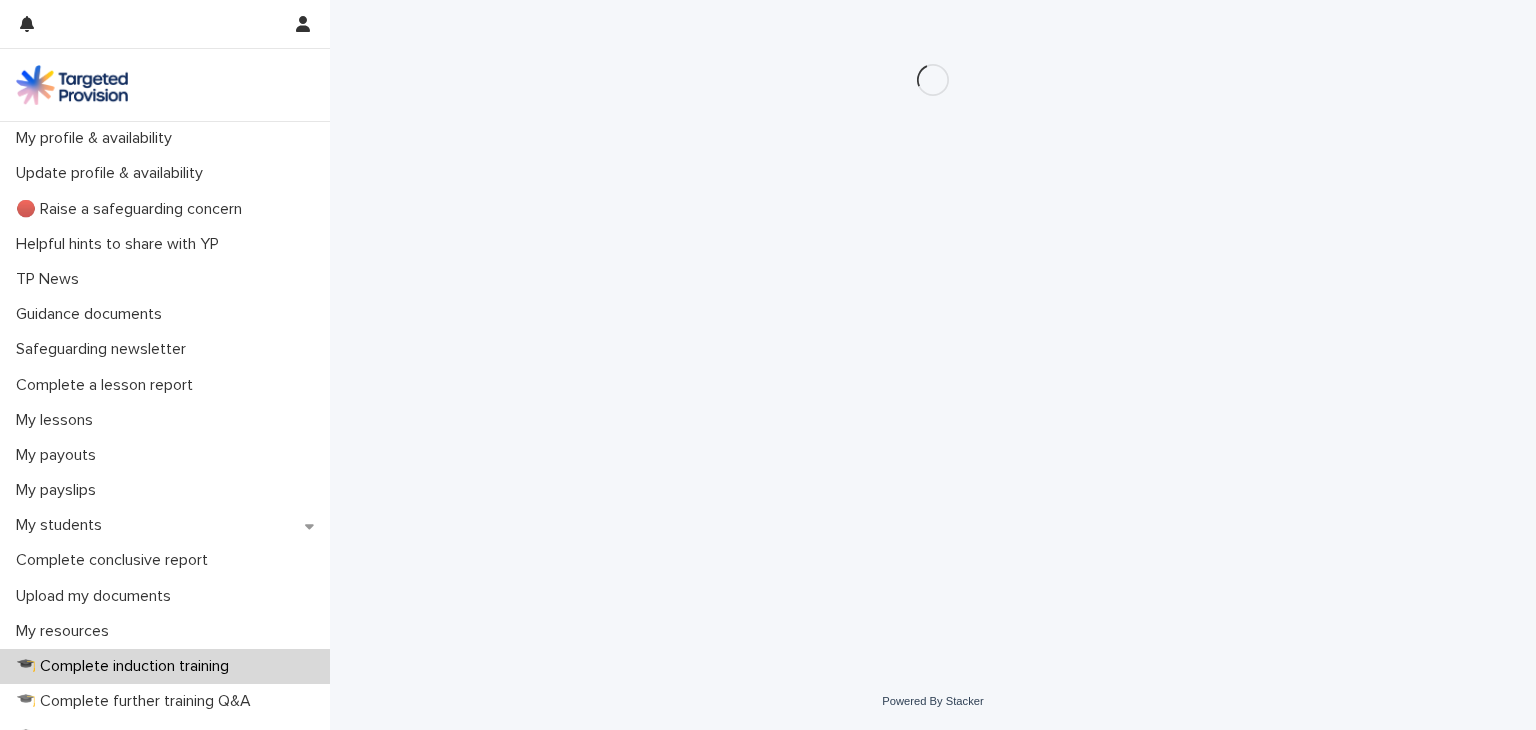 scroll, scrollTop: 0, scrollLeft: 0, axis: both 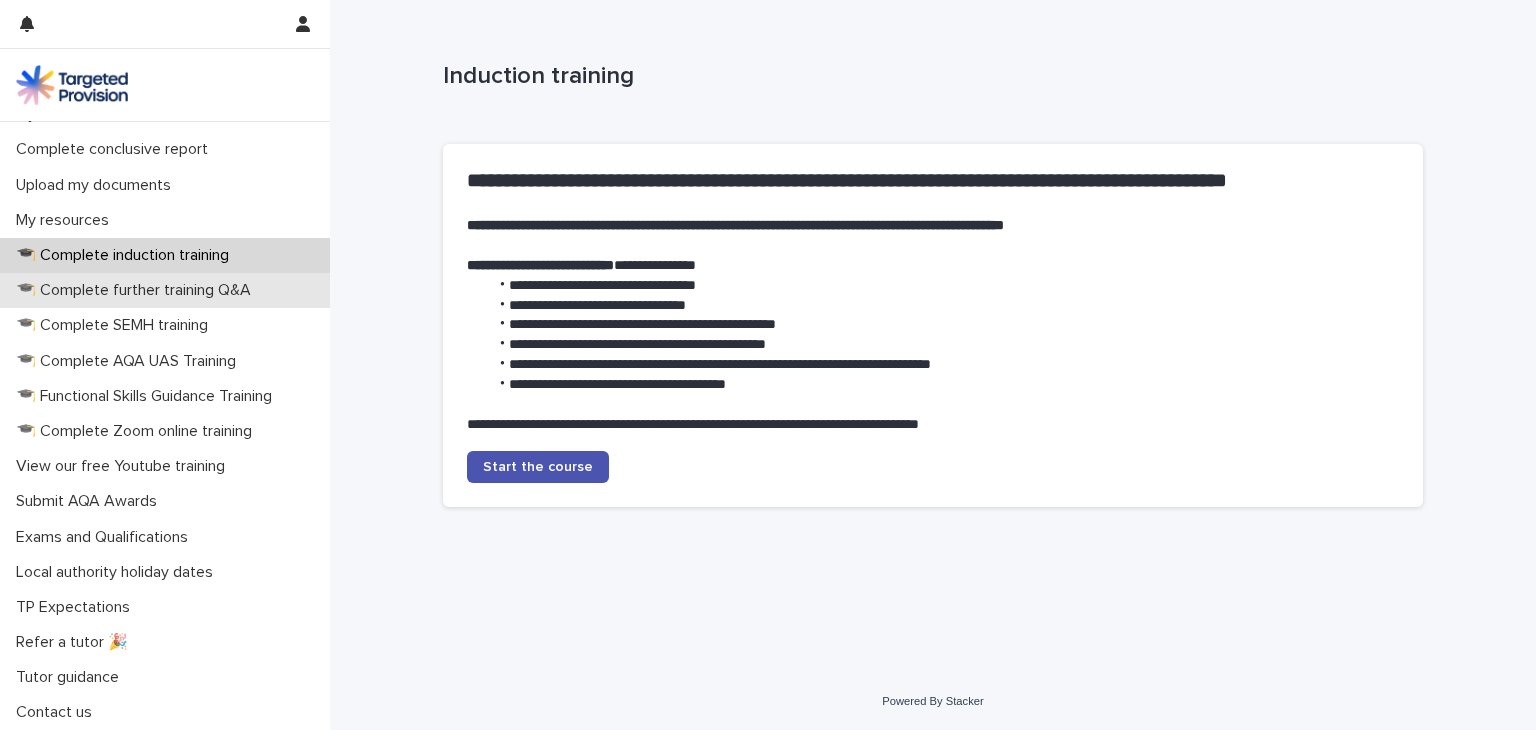 click on "🎓 Complete further training Q&A" at bounding box center [137, 290] 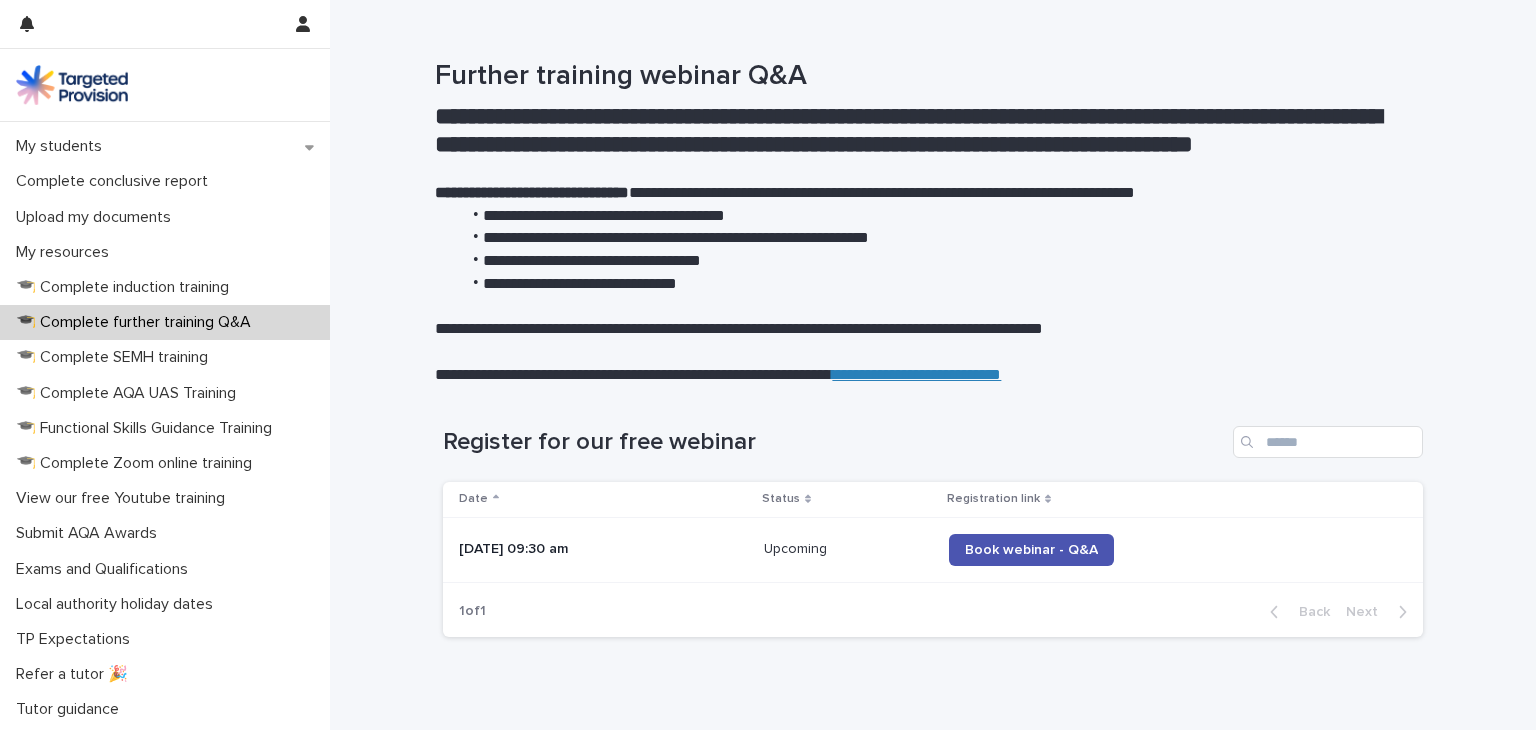 scroll, scrollTop: 412, scrollLeft: 0, axis: vertical 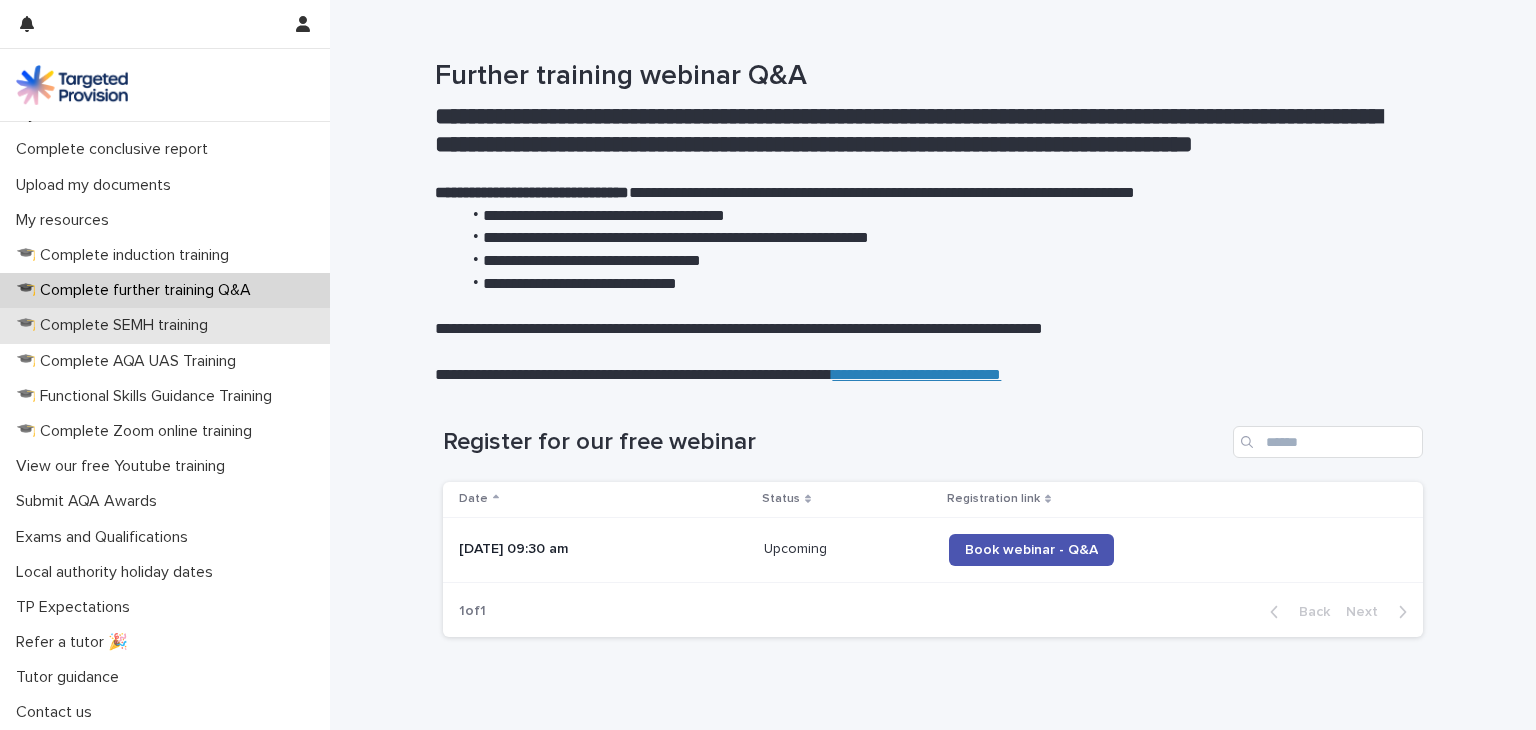 click on "🎓 Complete SEMH training" at bounding box center [116, 325] 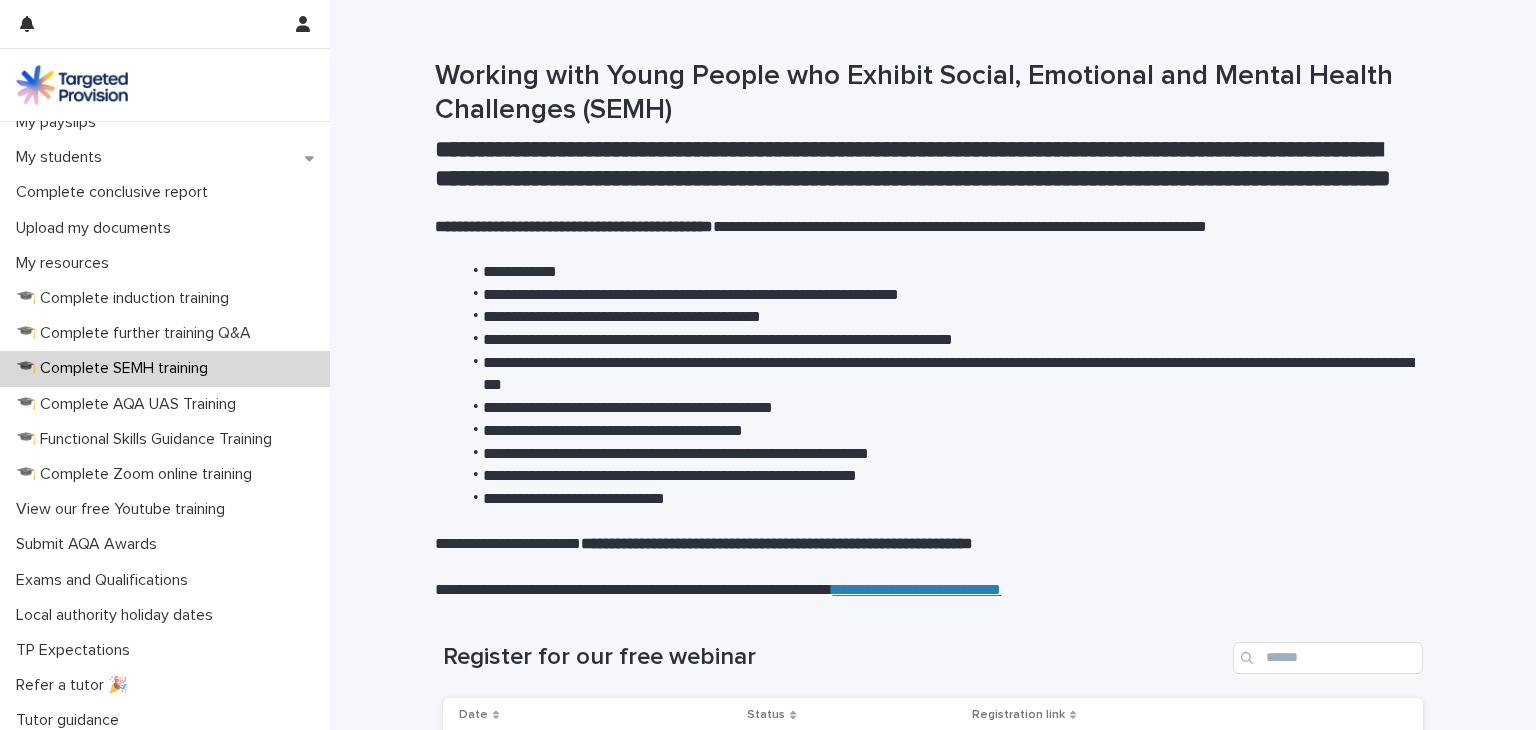 scroll, scrollTop: 412, scrollLeft: 0, axis: vertical 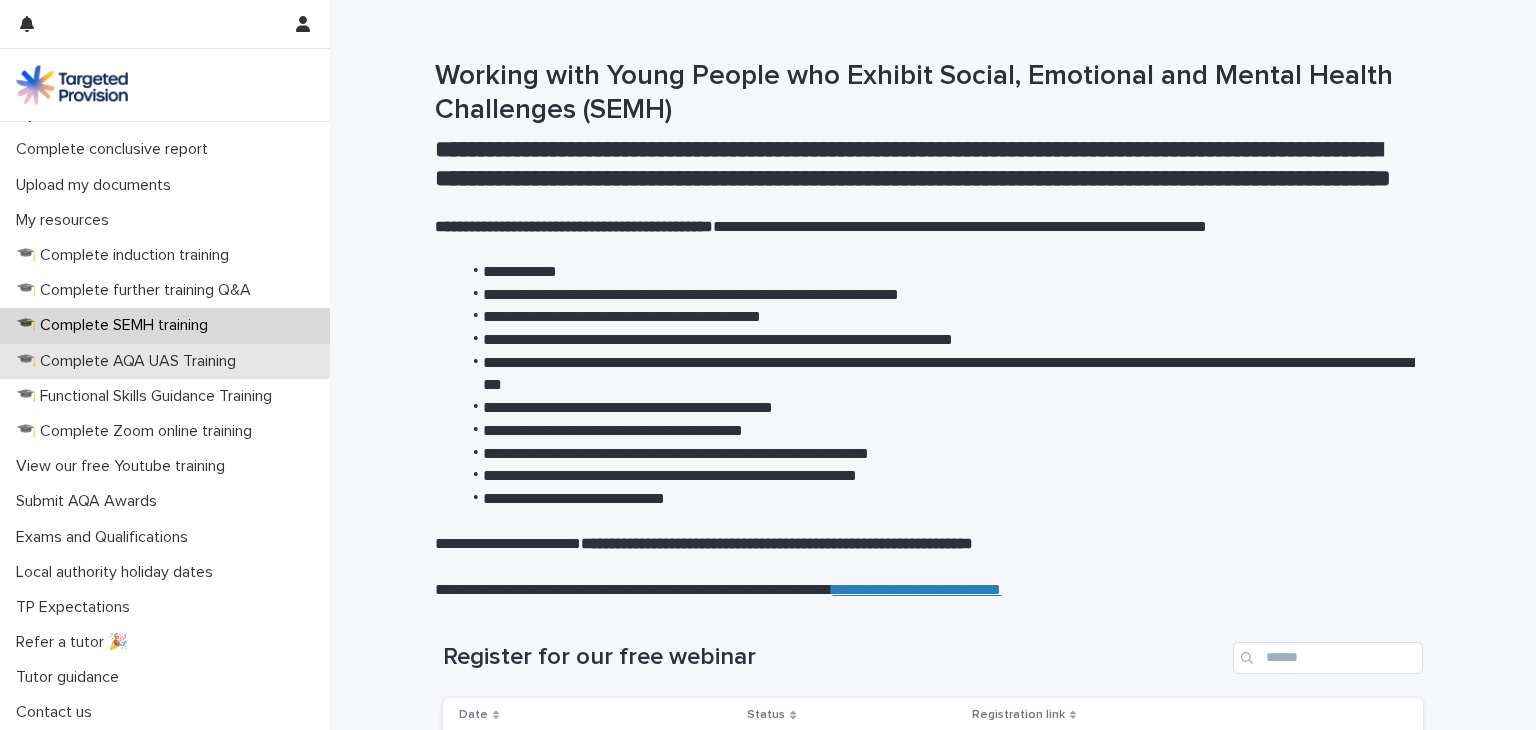 click on "🎓 Complete AQA UAS Training" at bounding box center [130, 361] 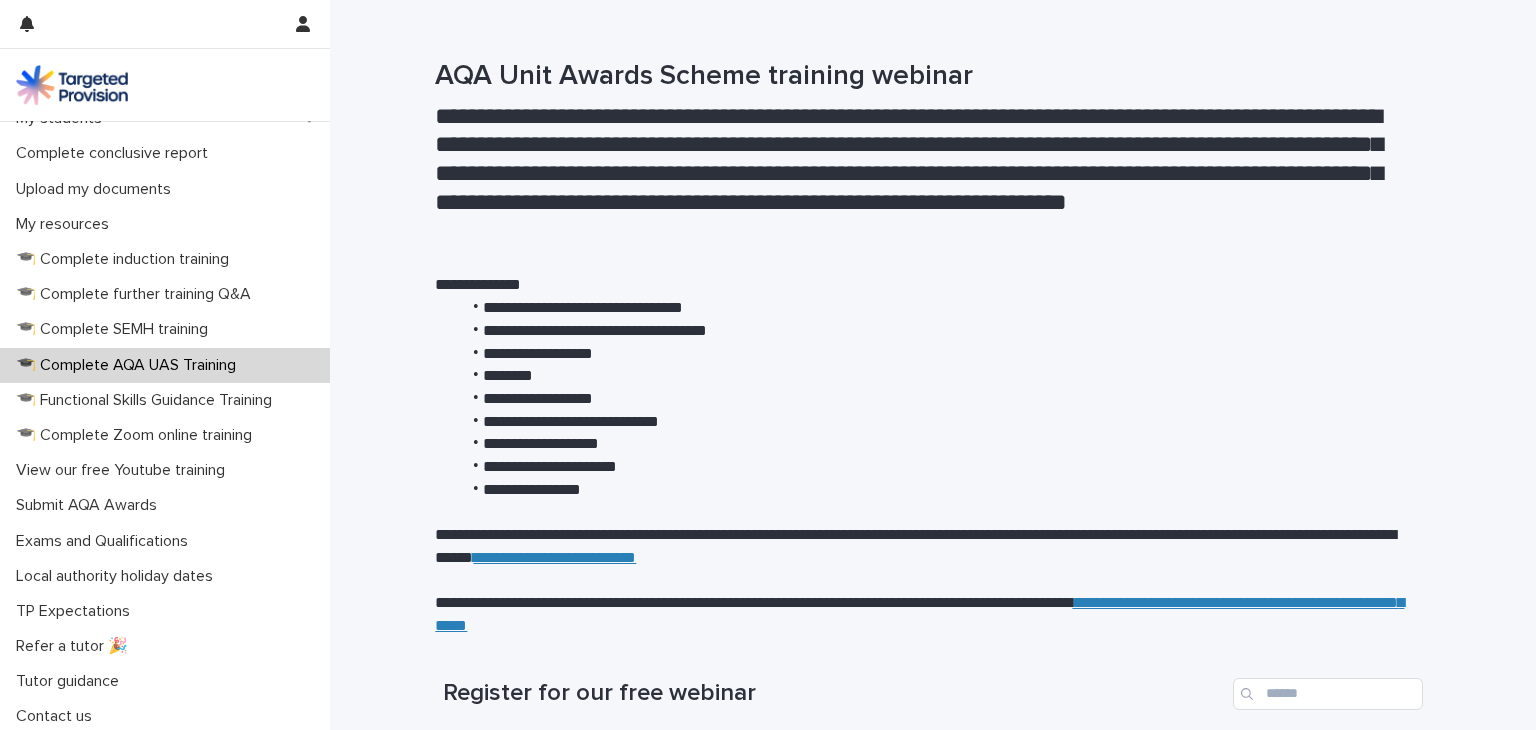 scroll, scrollTop: 412, scrollLeft: 0, axis: vertical 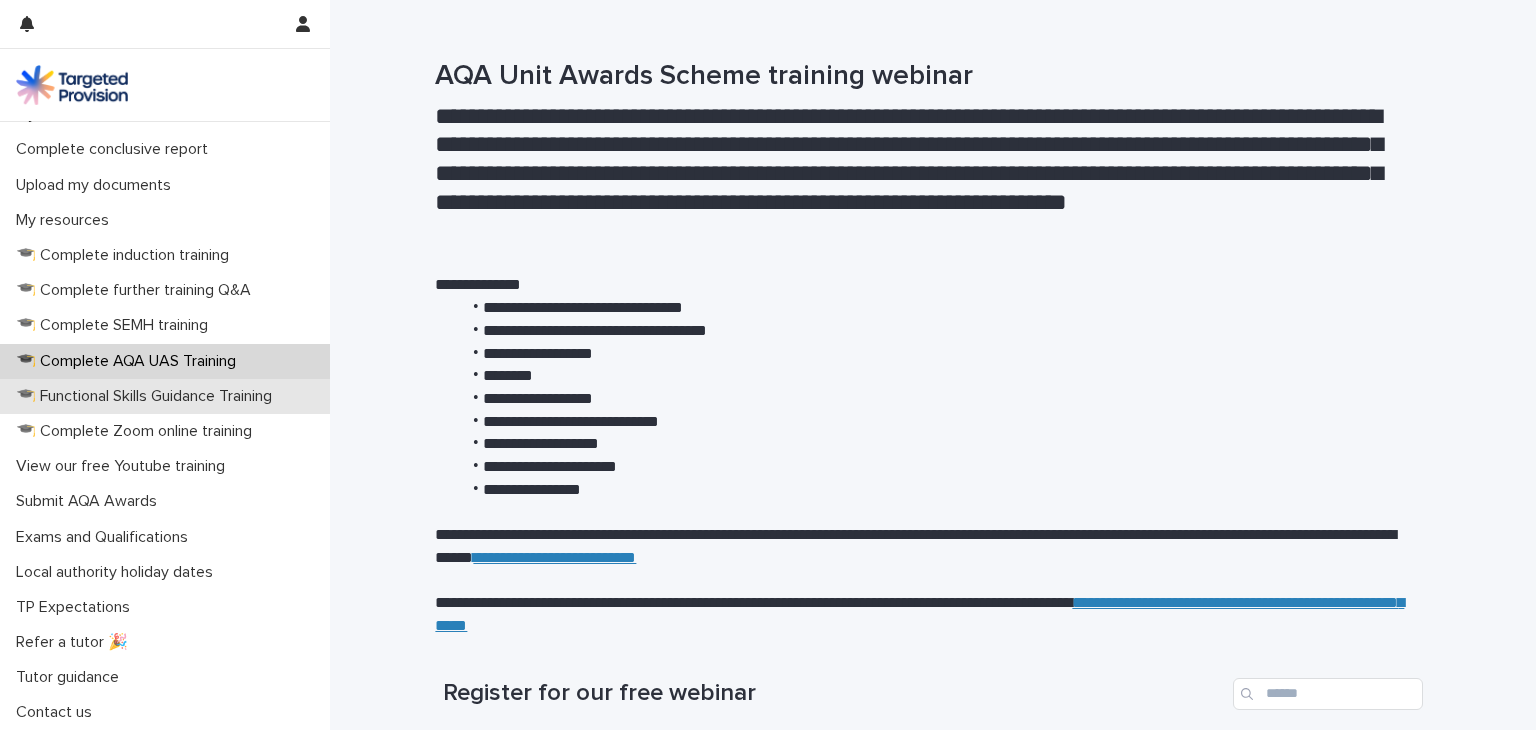 click on "🎓 Functional Skills Guidance Training" at bounding box center (148, 396) 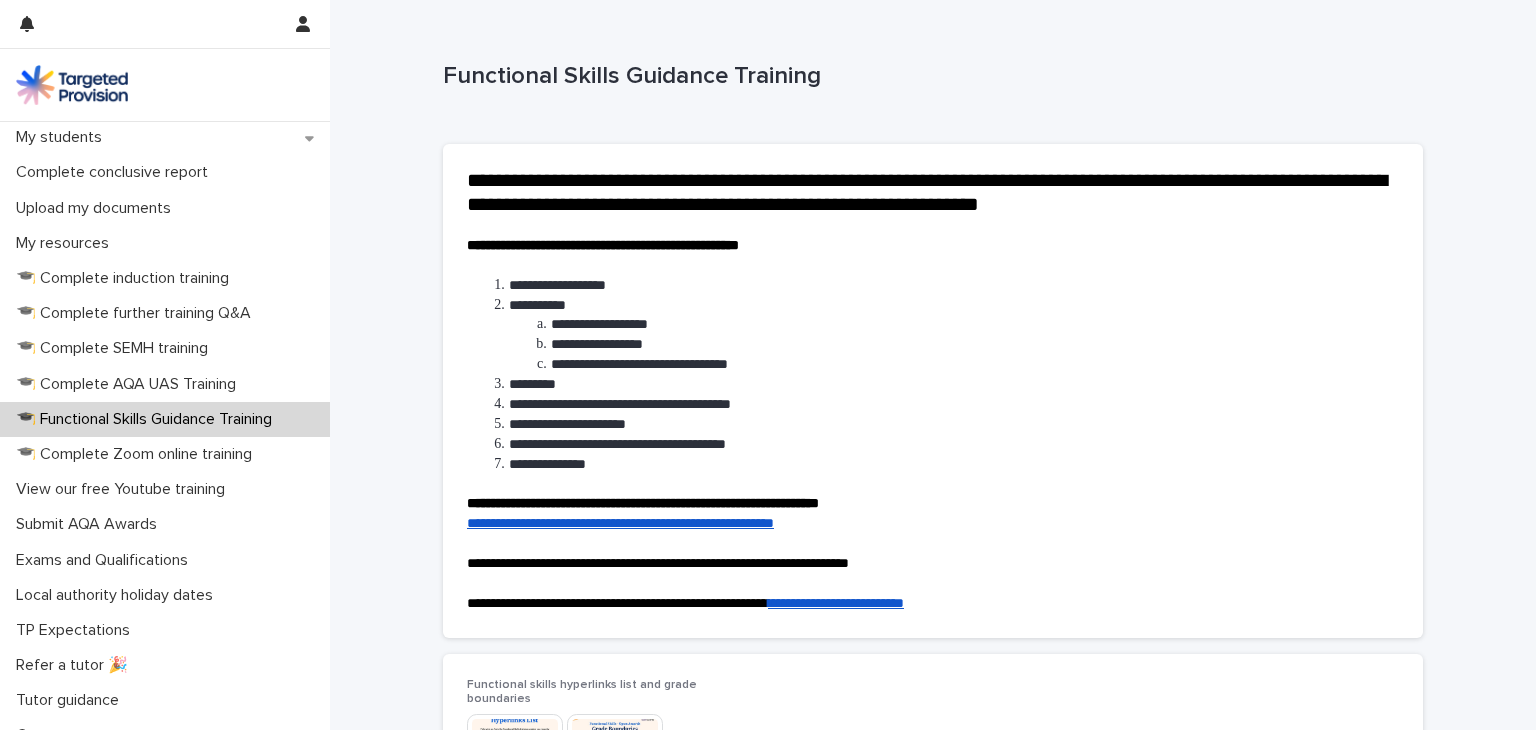 scroll, scrollTop: 412, scrollLeft: 0, axis: vertical 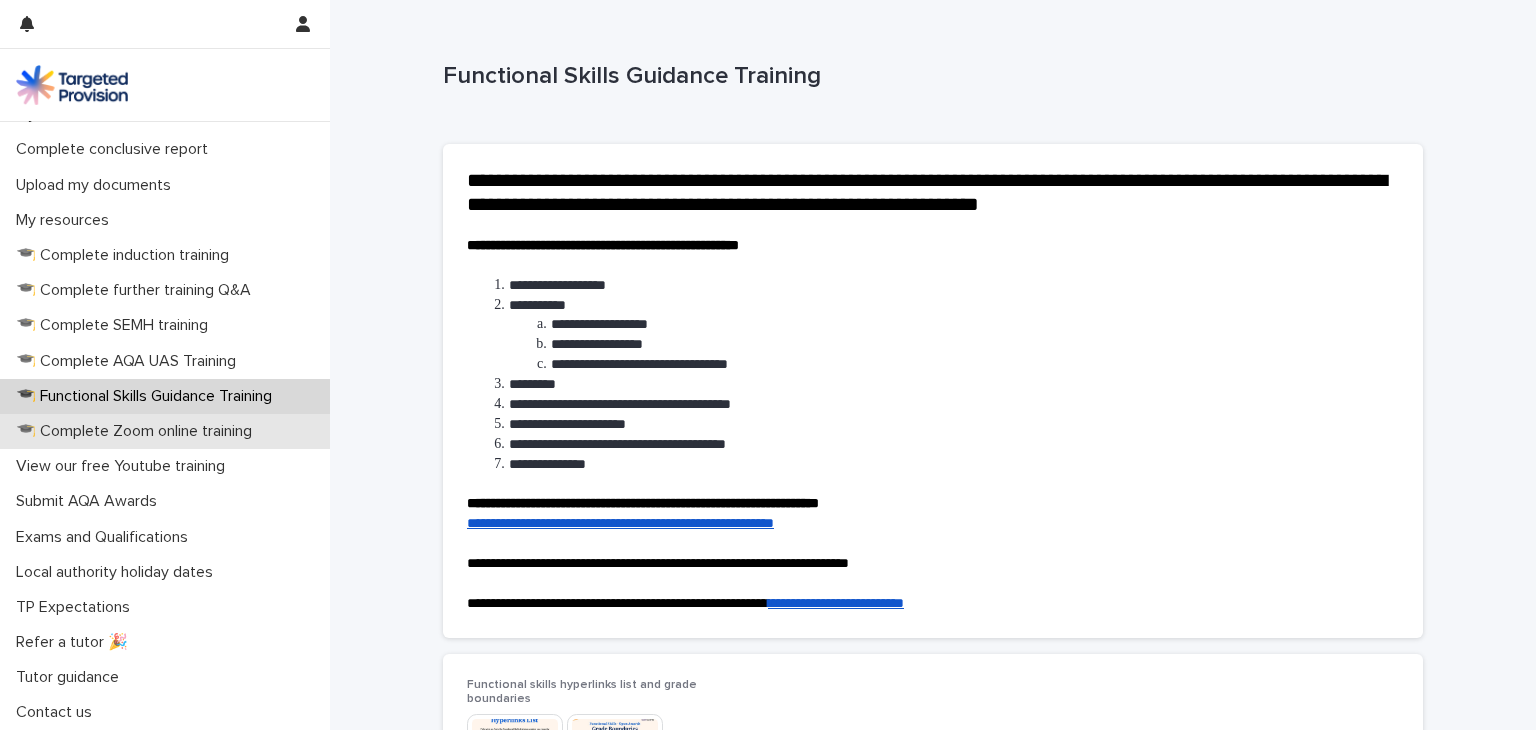 click on "🎓 Complete Zoom online training" at bounding box center [138, 431] 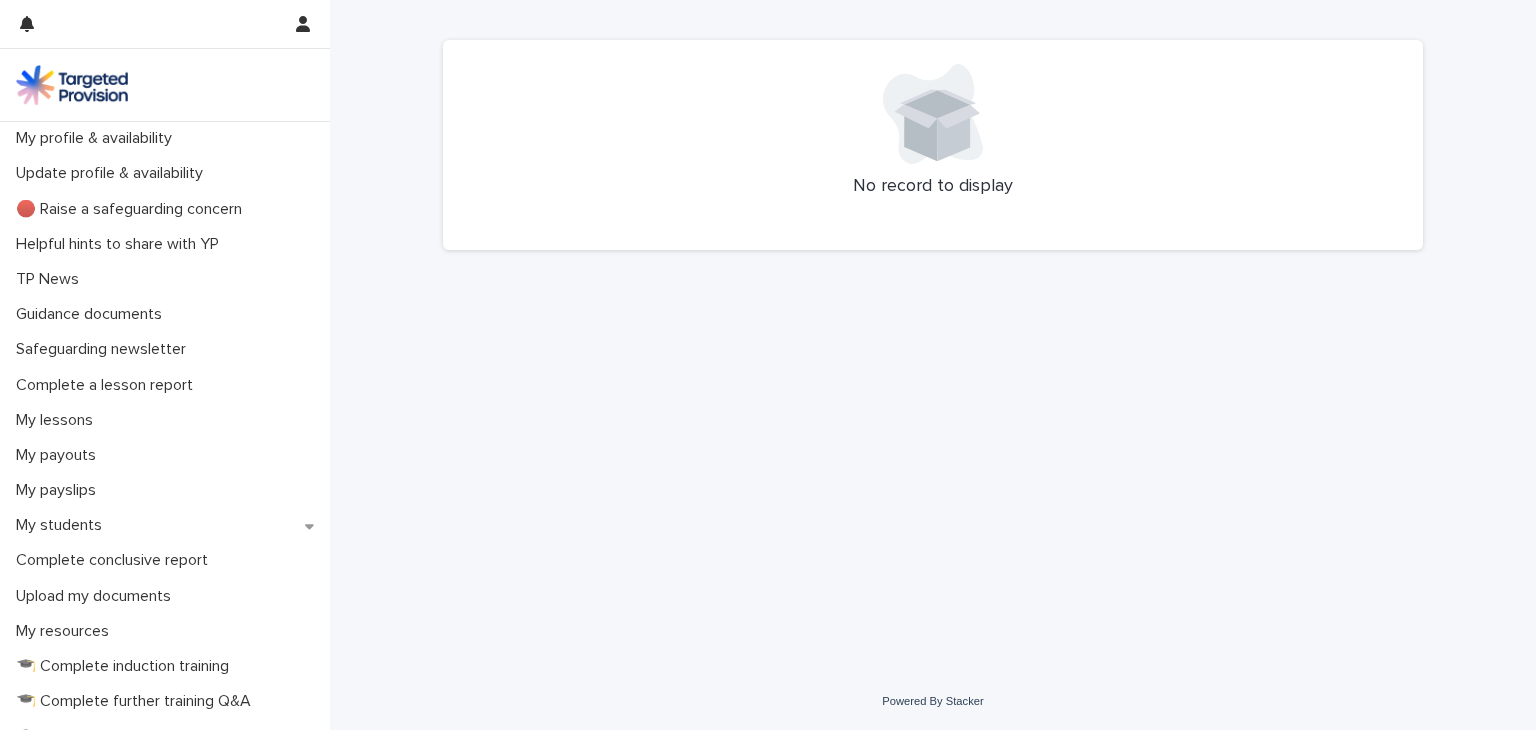 scroll, scrollTop: 412, scrollLeft: 0, axis: vertical 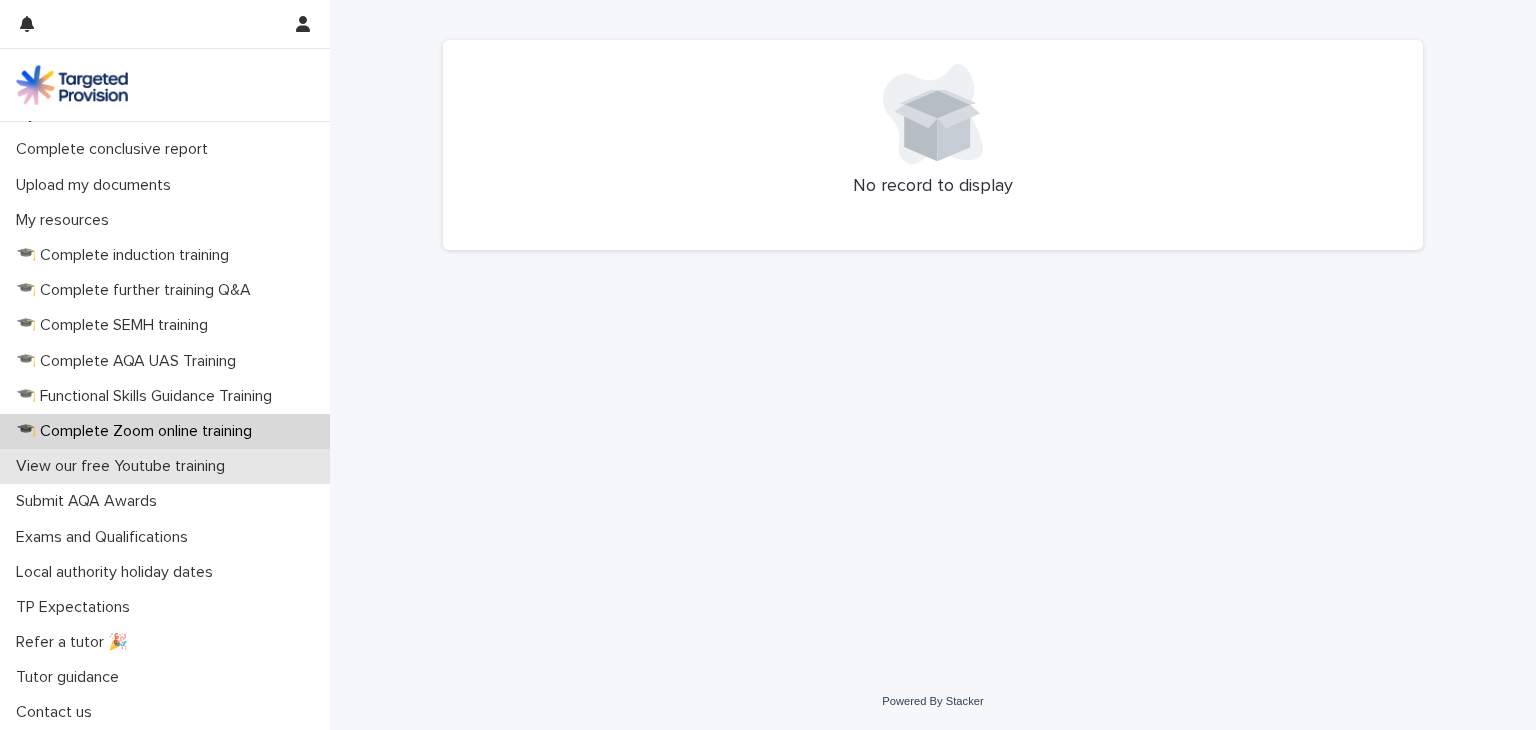 click on "View our free Youtube training" at bounding box center (124, 466) 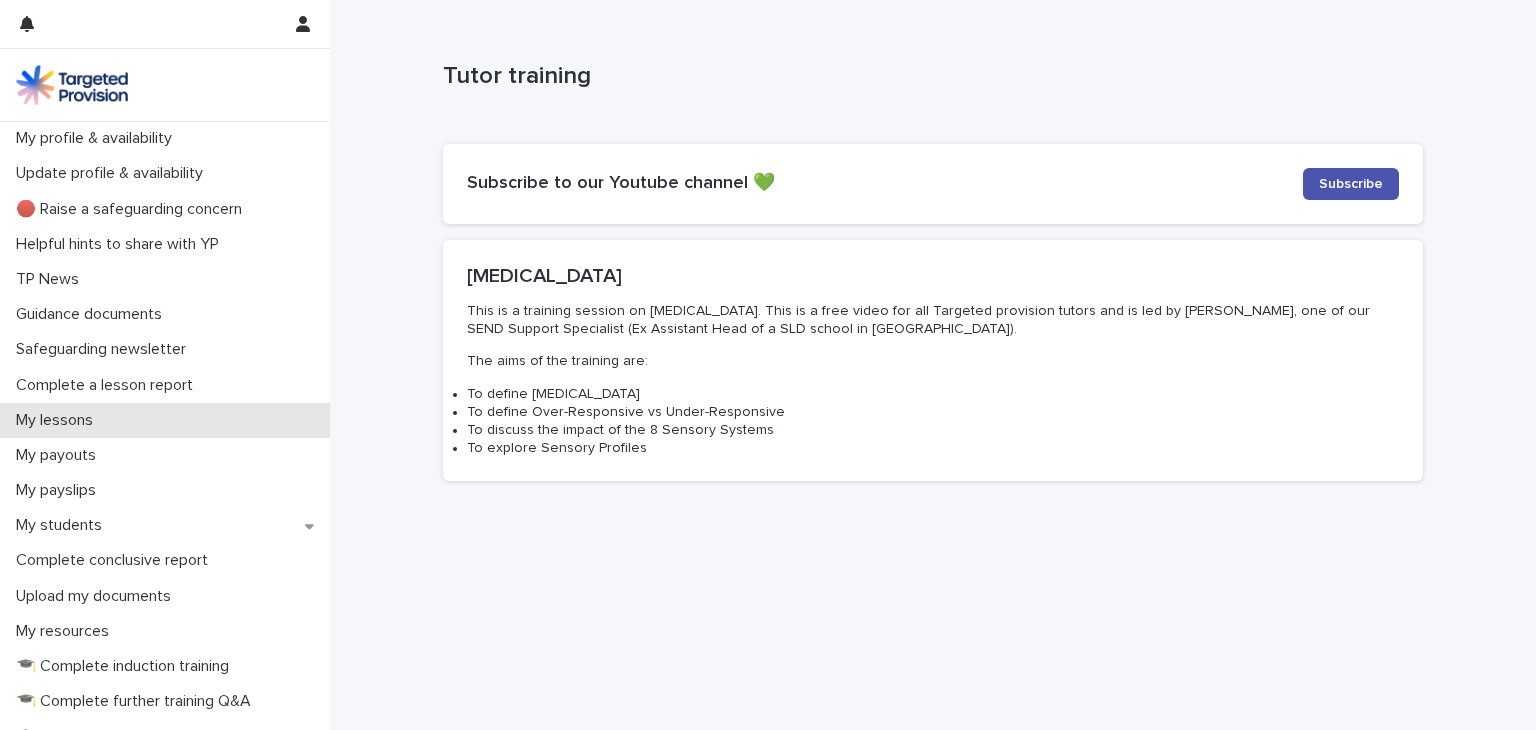 click on "My lessons" at bounding box center [165, 420] 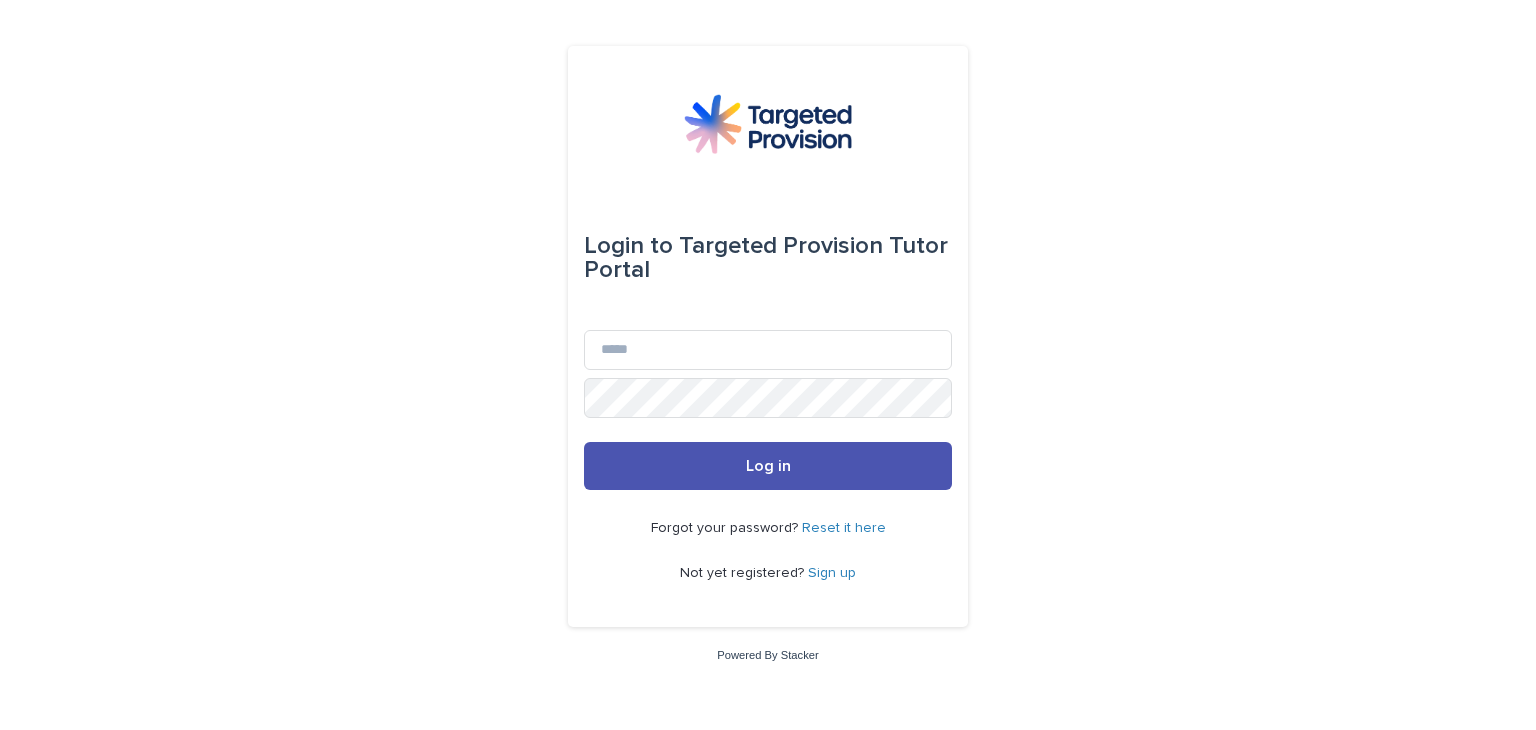 scroll, scrollTop: 0, scrollLeft: 0, axis: both 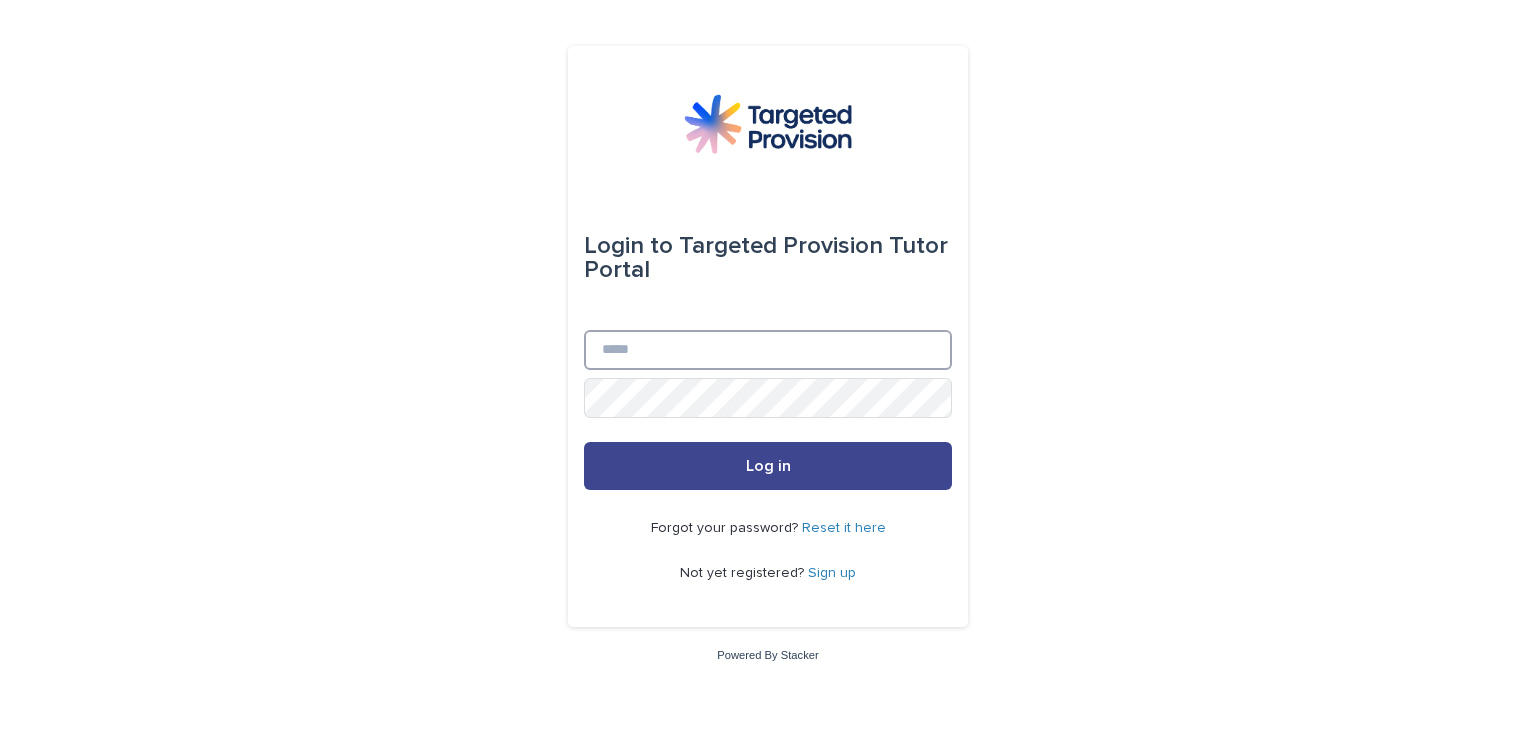 type on "**********" 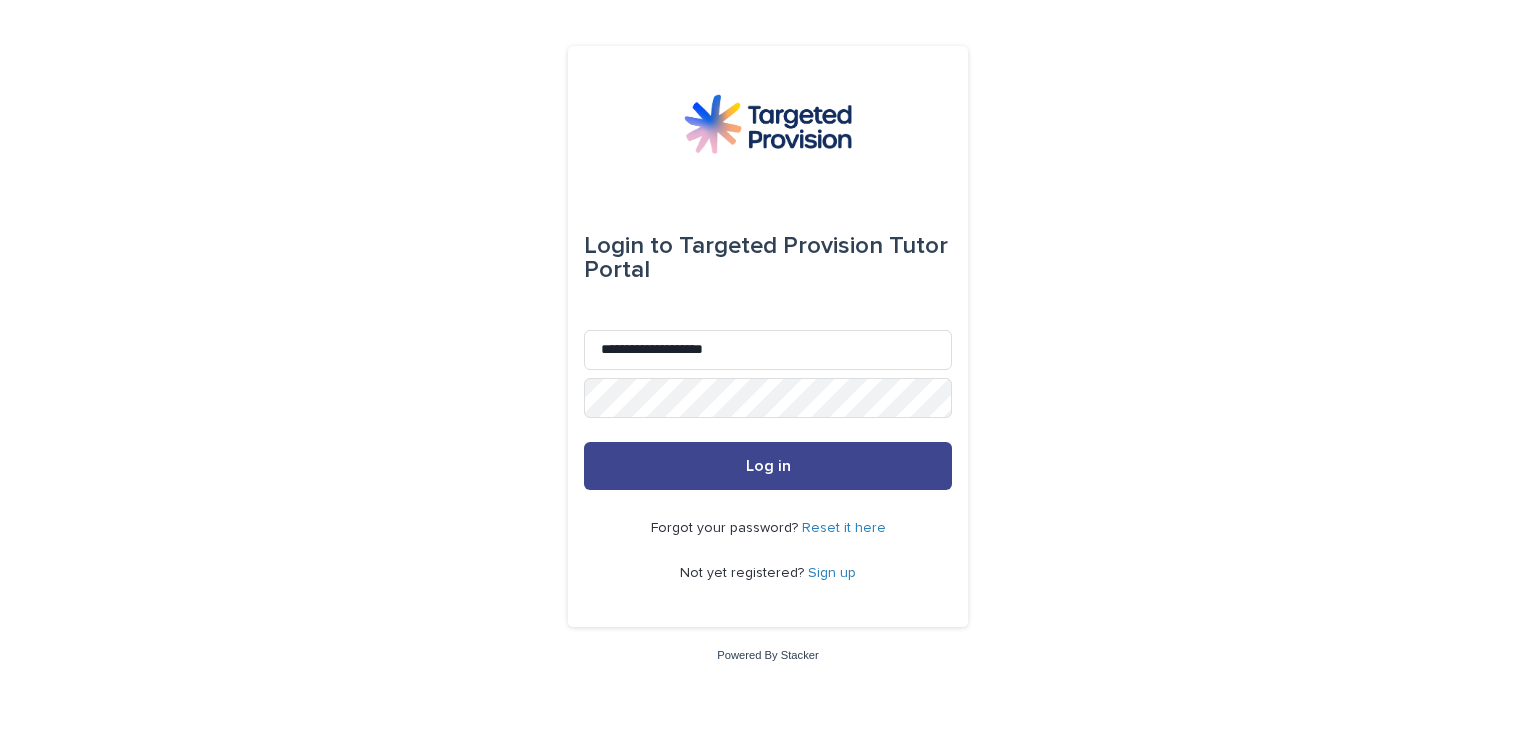 click on "Log in" at bounding box center (768, 466) 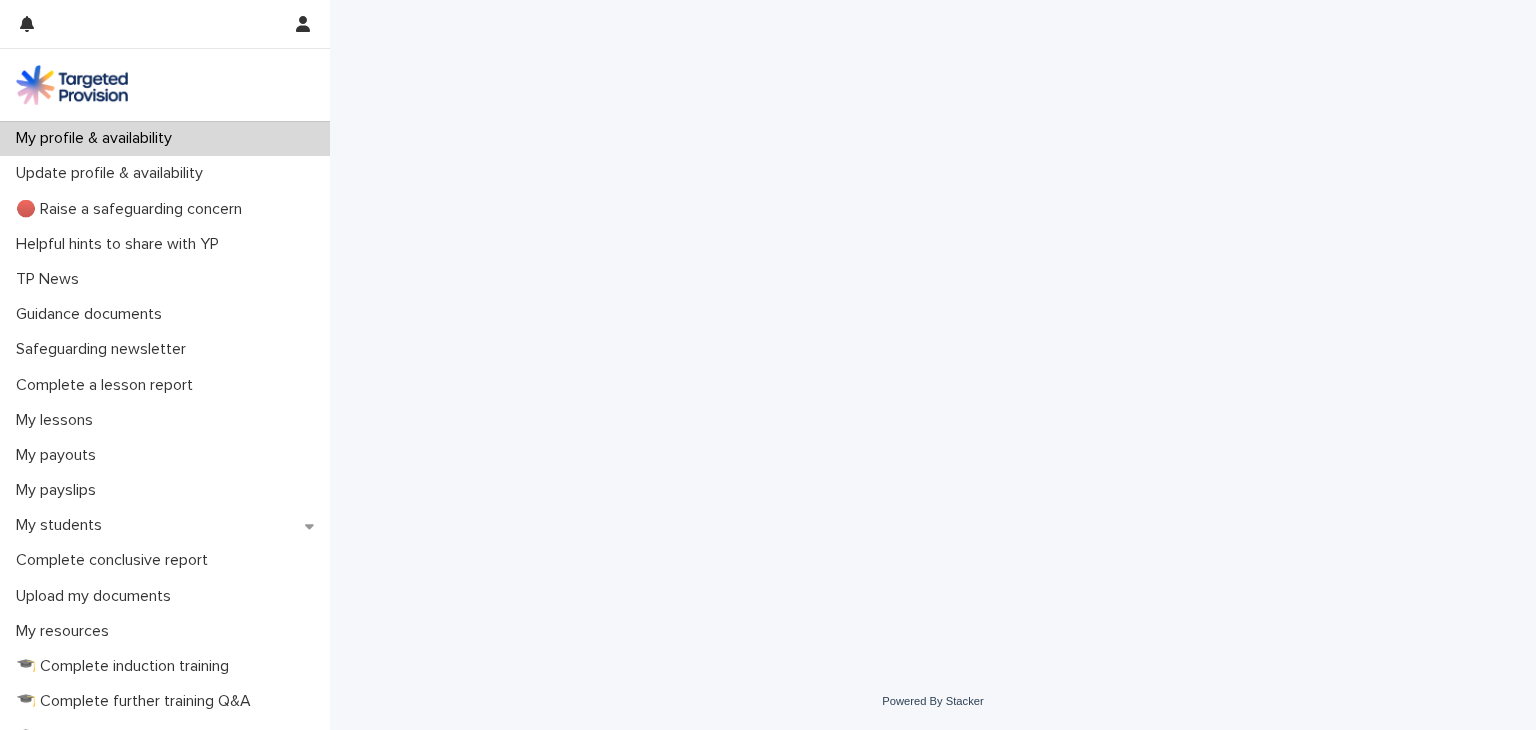 scroll, scrollTop: 0, scrollLeft: 0, axis: both 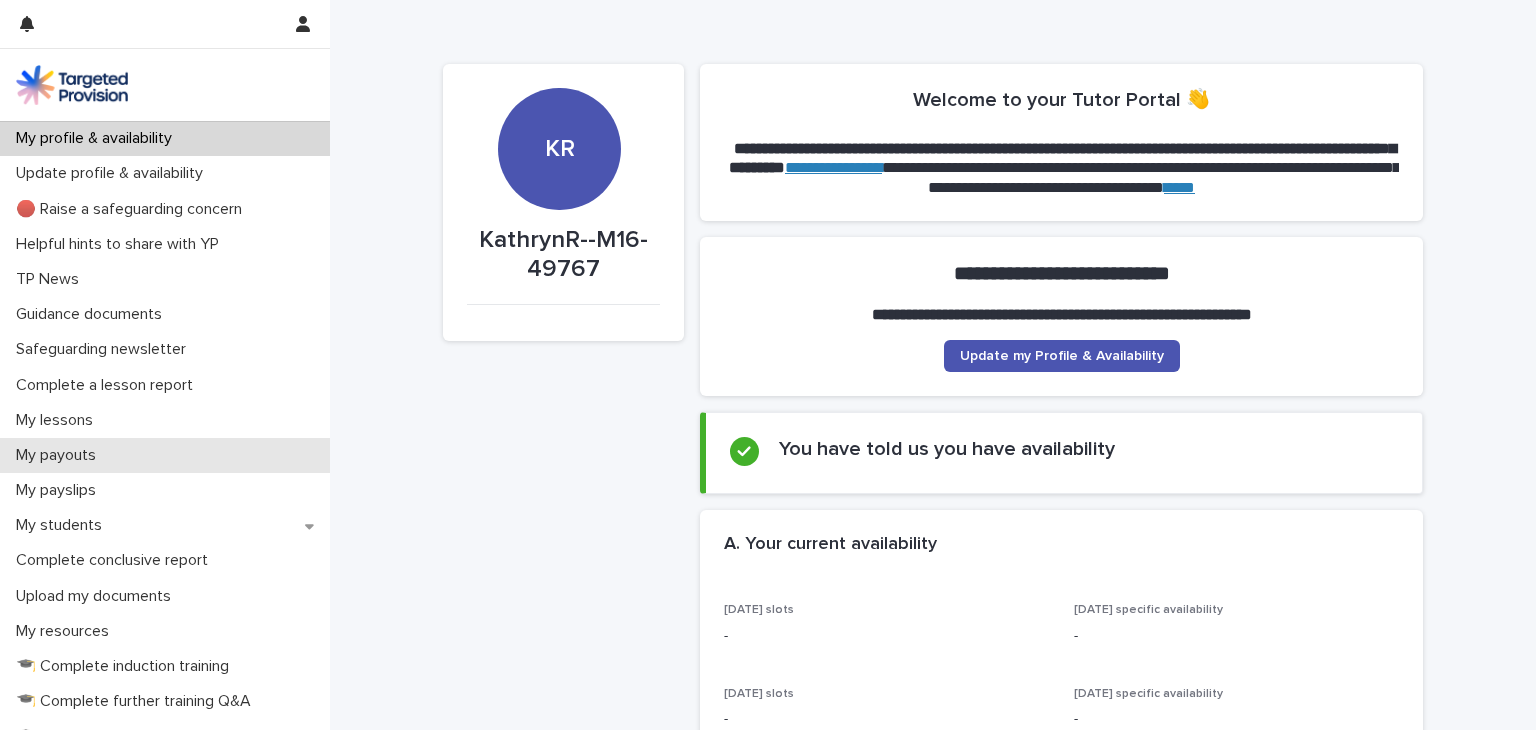 click on "My payouts" at bounding box center [165, 455] 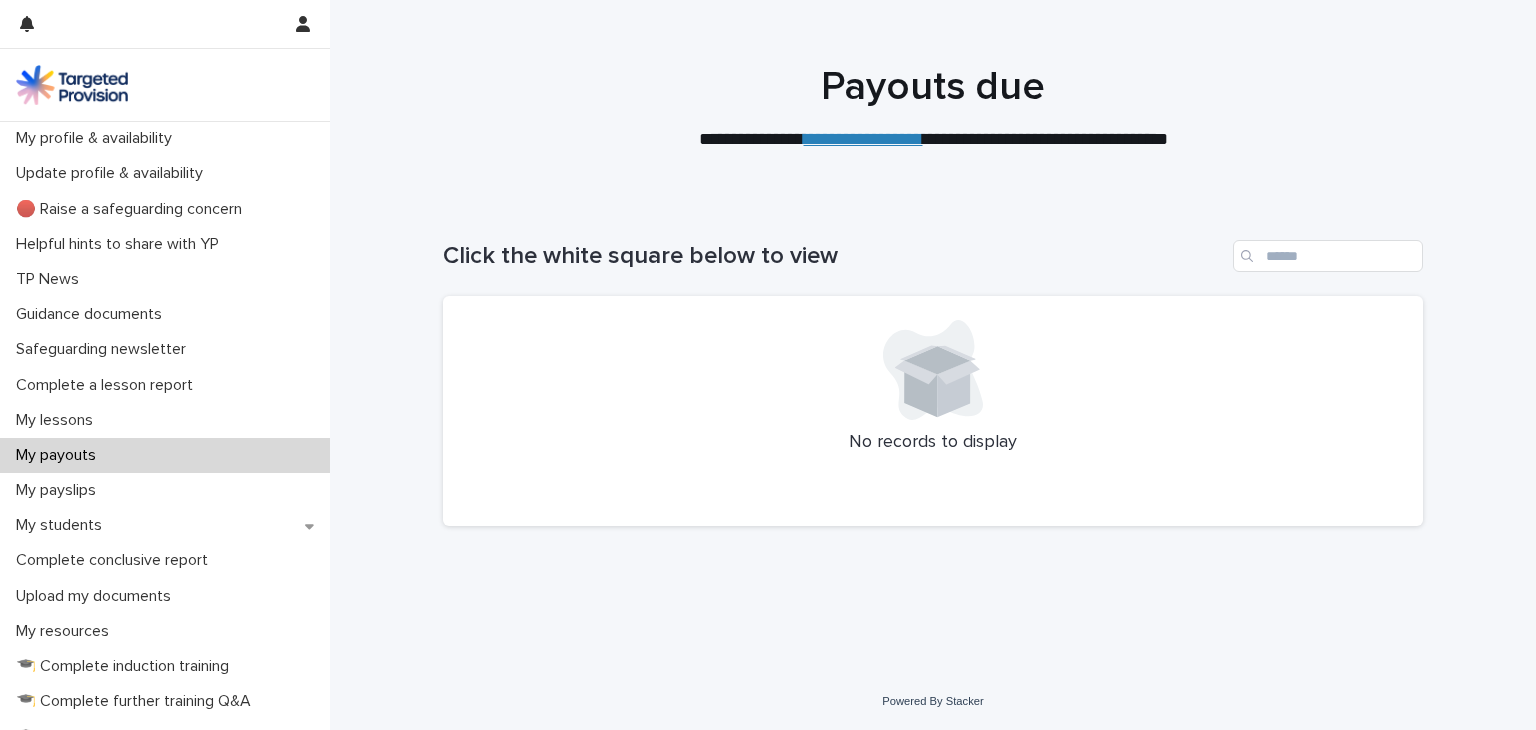 click 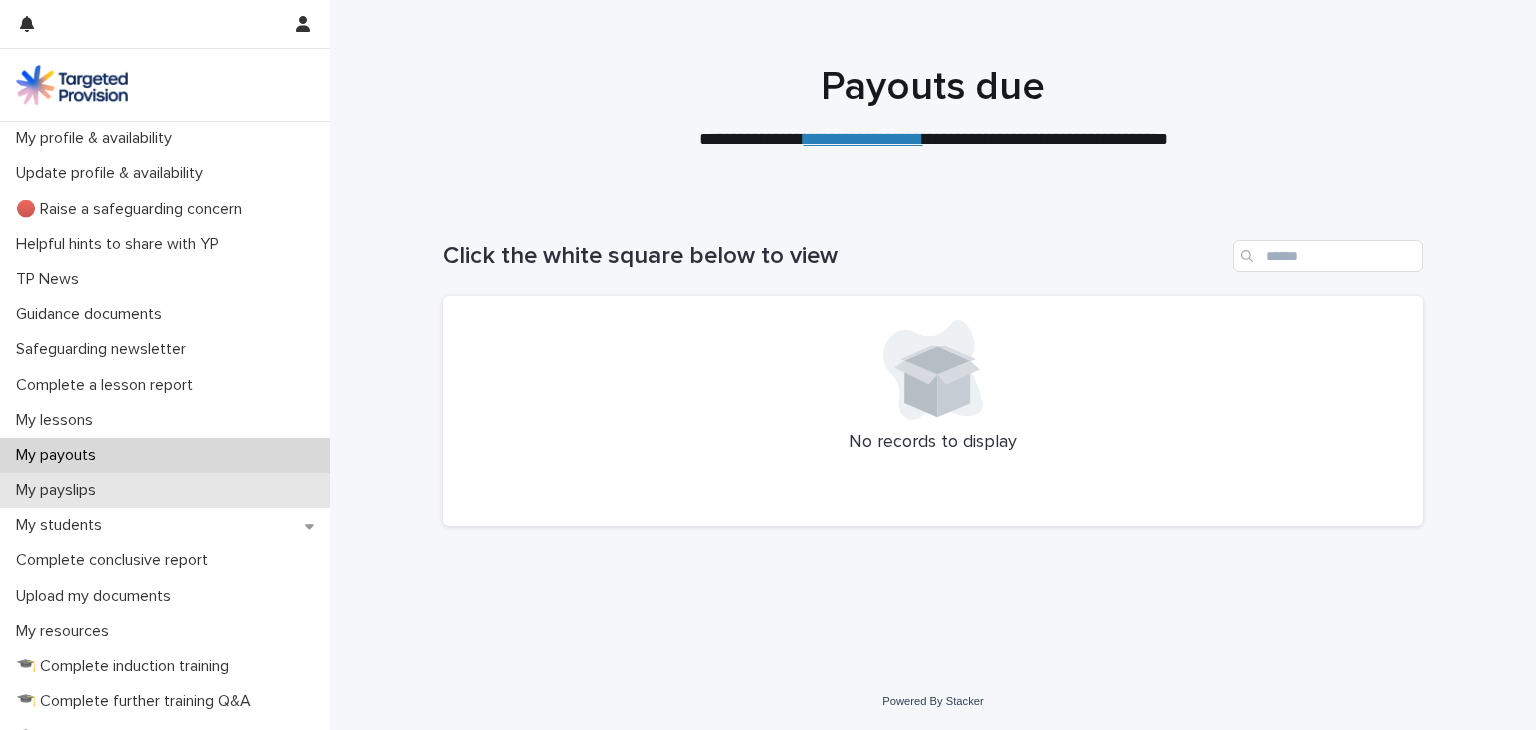 click on "My payslips" at bounding box center (60, 490) 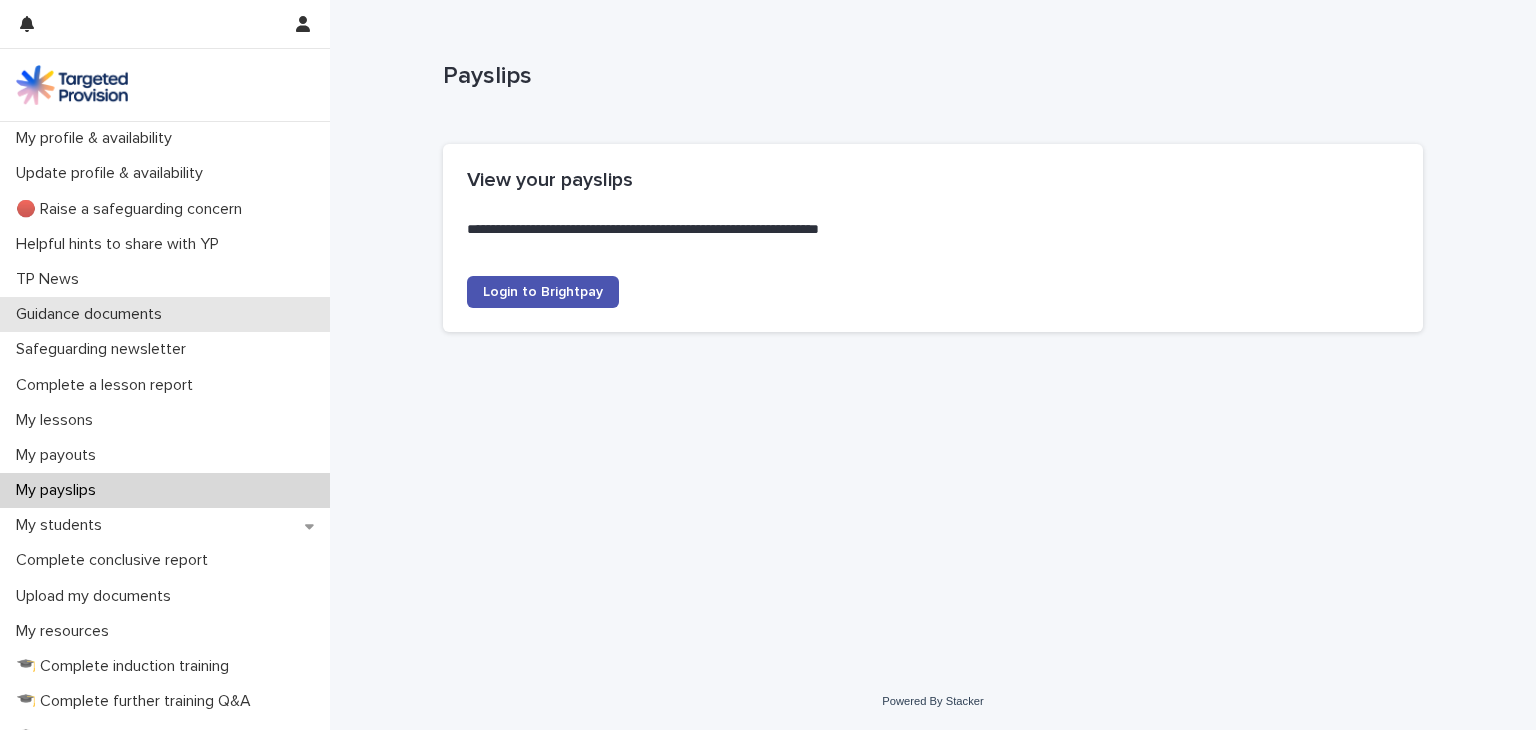 click on "Guidance documents" at bounding box center [93, 314] 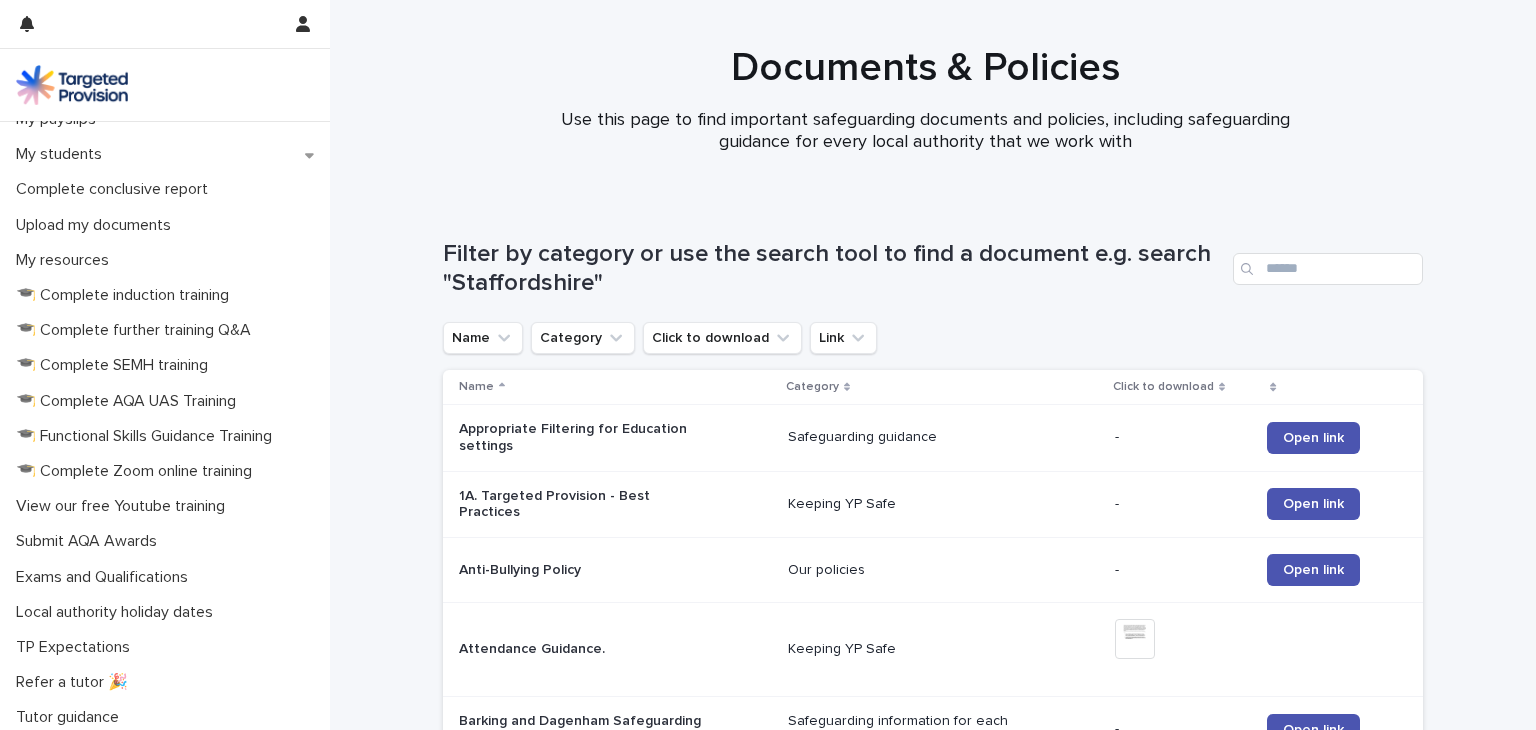 scroll, scrollTop: 412, scrollLeft: 0, axis: vertical 